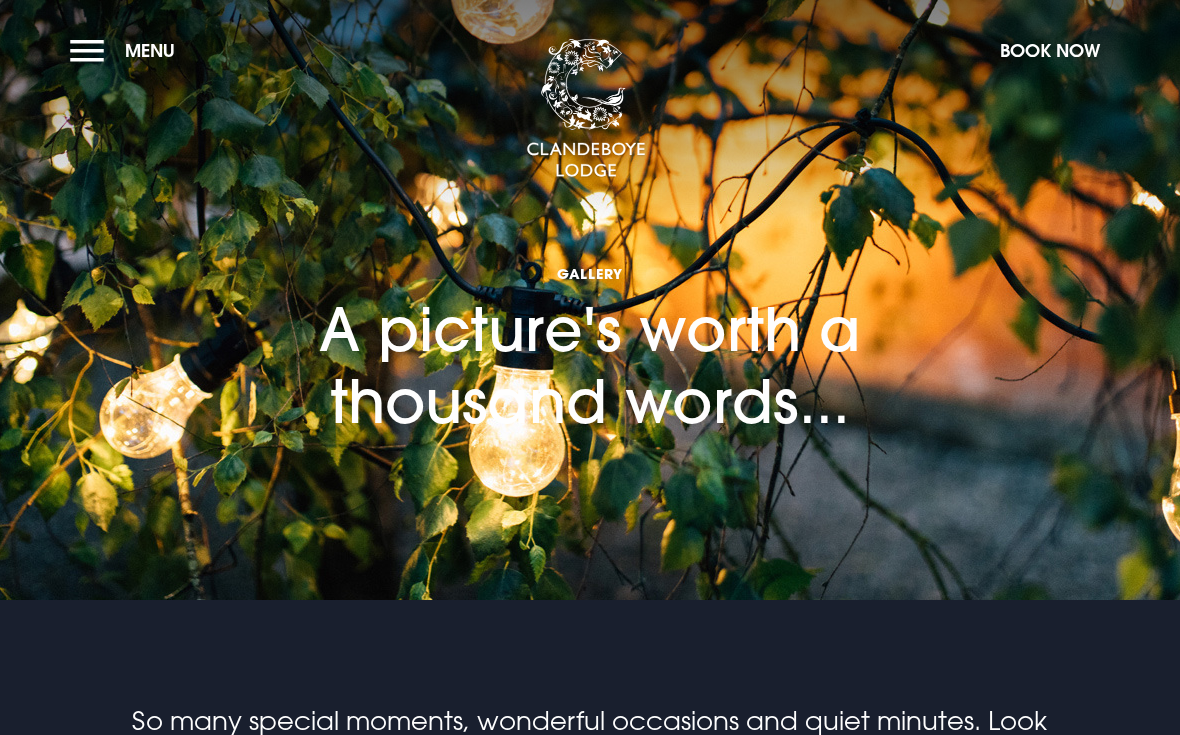 scroll, scrollTop: 0, scrollLeft: 0, axis: both 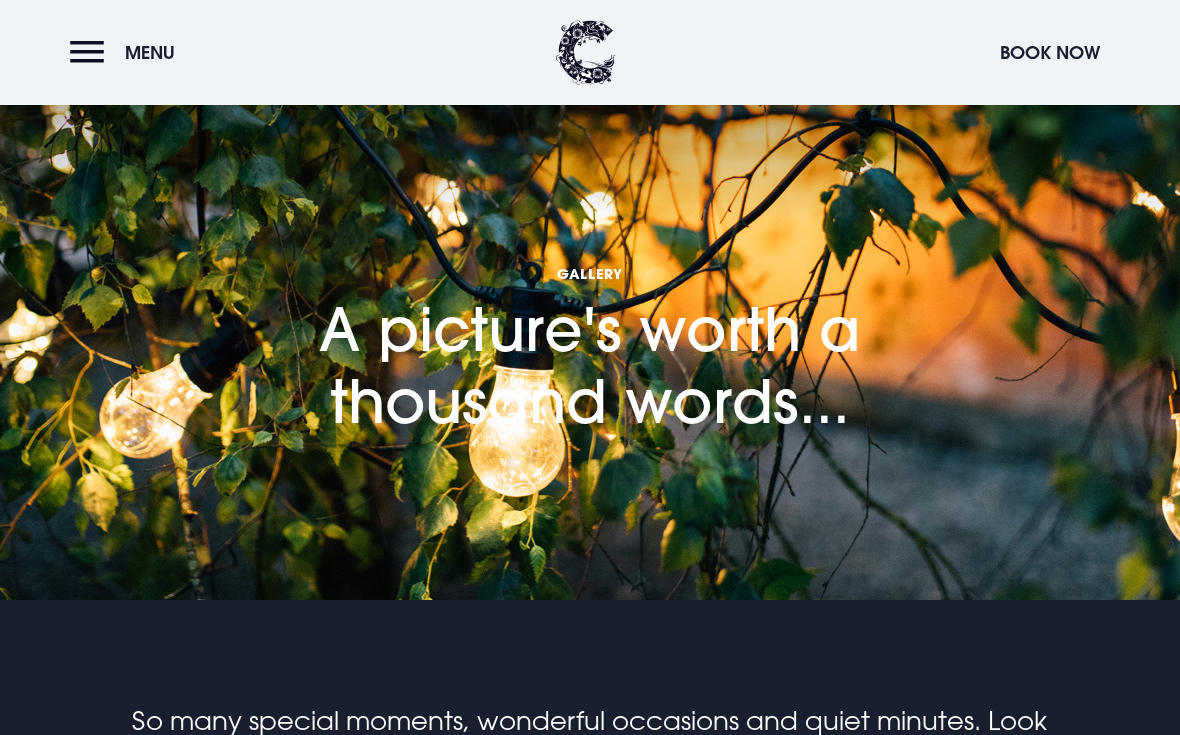 click on "Menu" at bounding box center (127, 52) 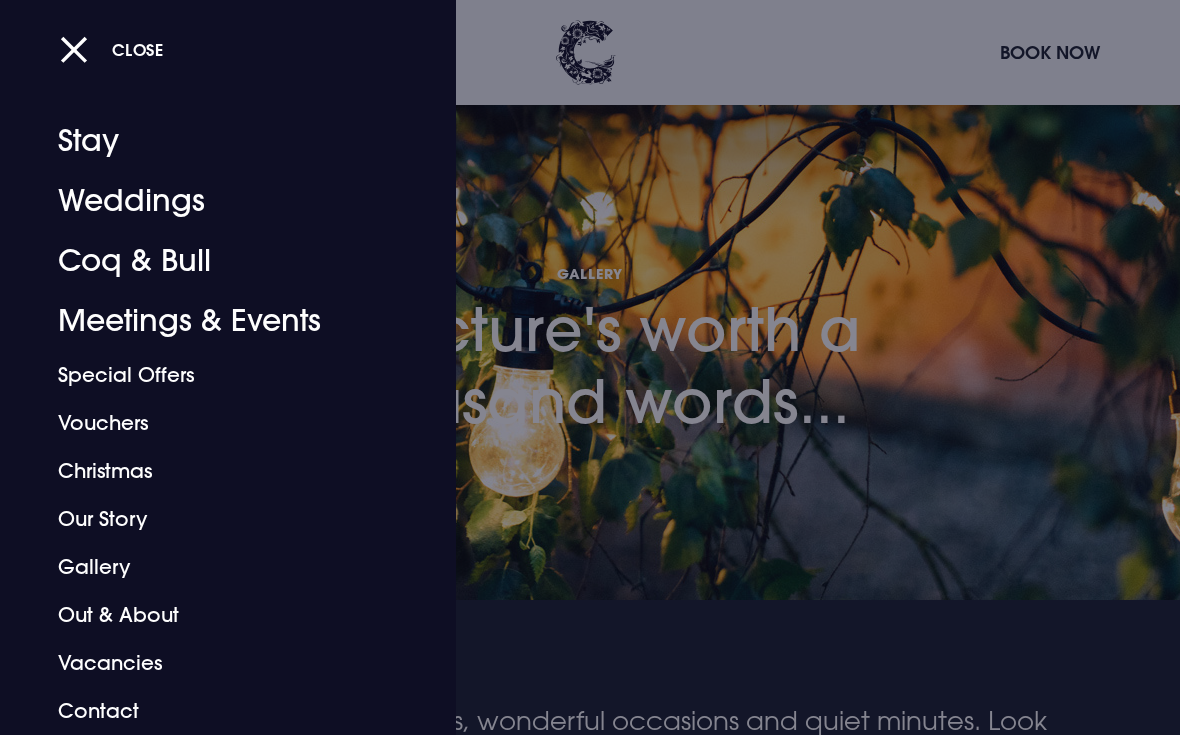 scroll, scrollTop: 17, scrollLeft: 0, axis: vertical 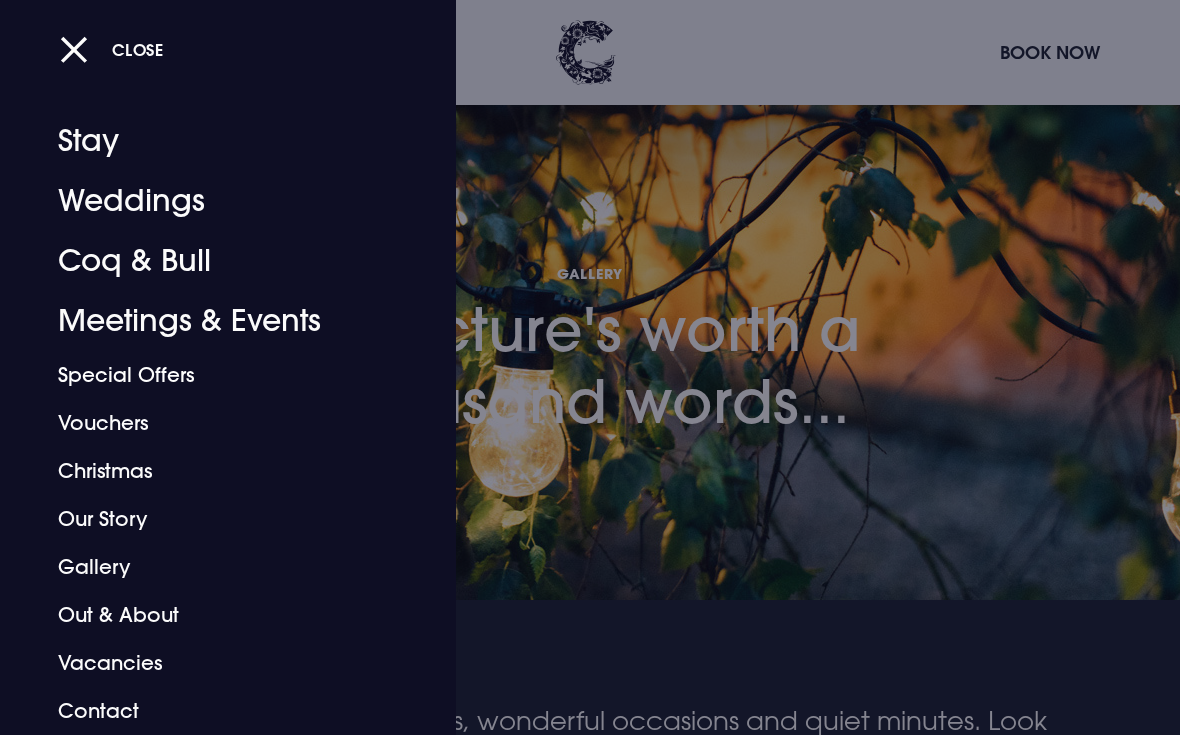 click on "Special Offers" at bounding box center [214, 375] 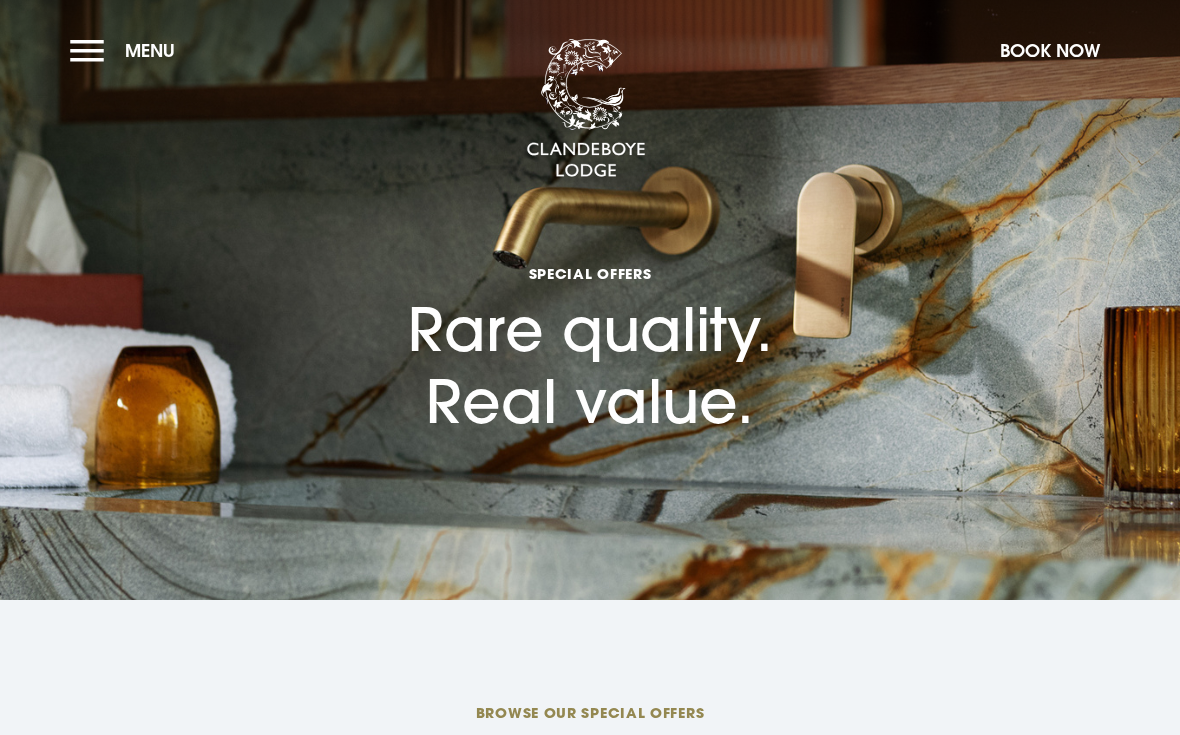 scroll, scrollTop: 0, scrollLeft: 0, axis: both 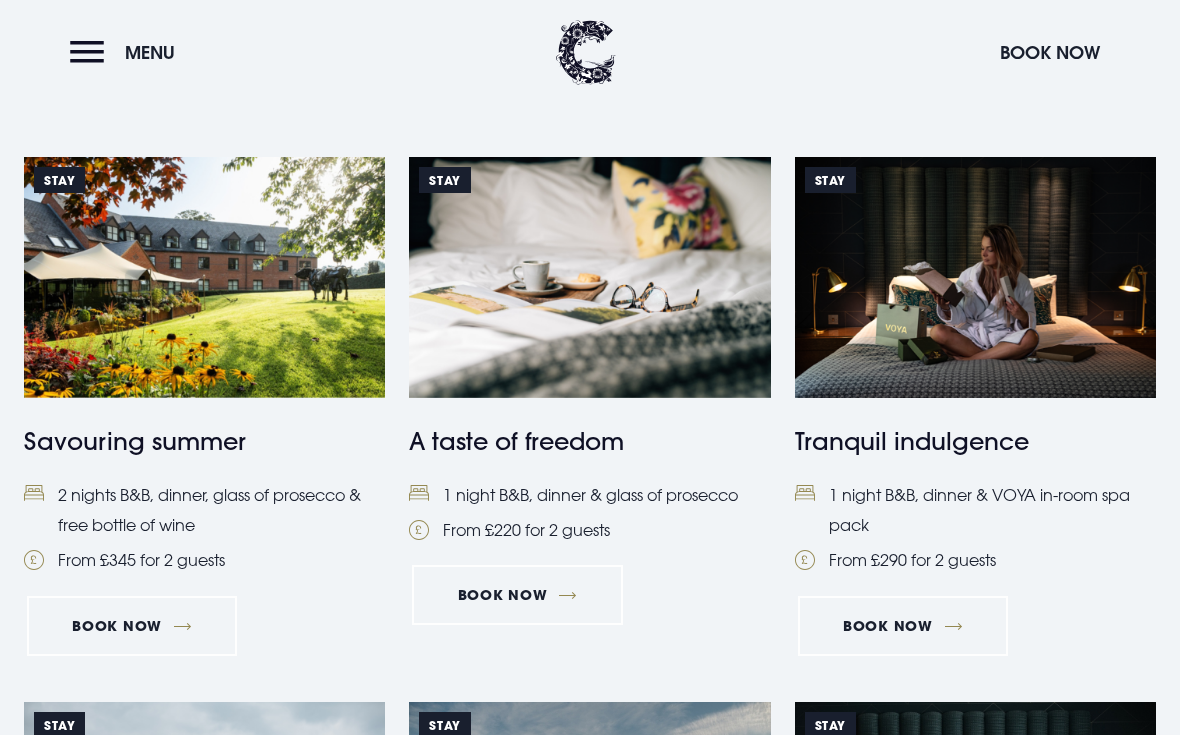 click on "Book Now" at bounding box center (132, 626) 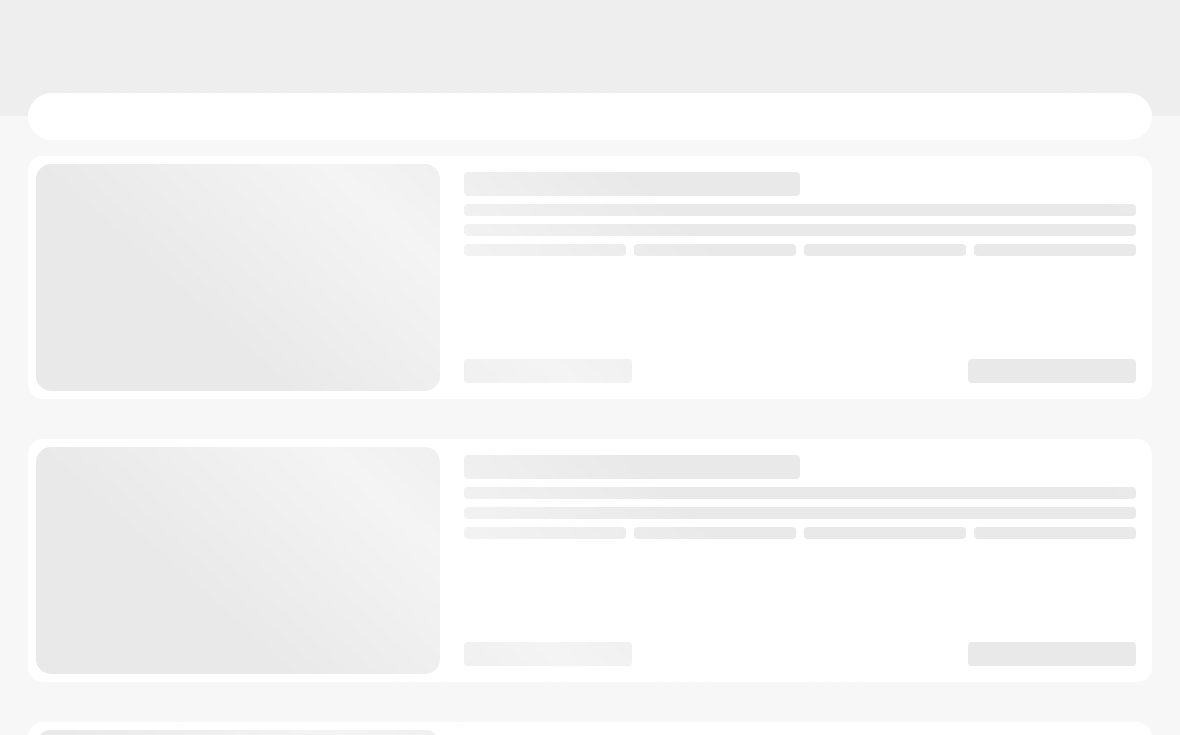 scroll, scrollTop: 0, scrollLeft: 0, axis: both 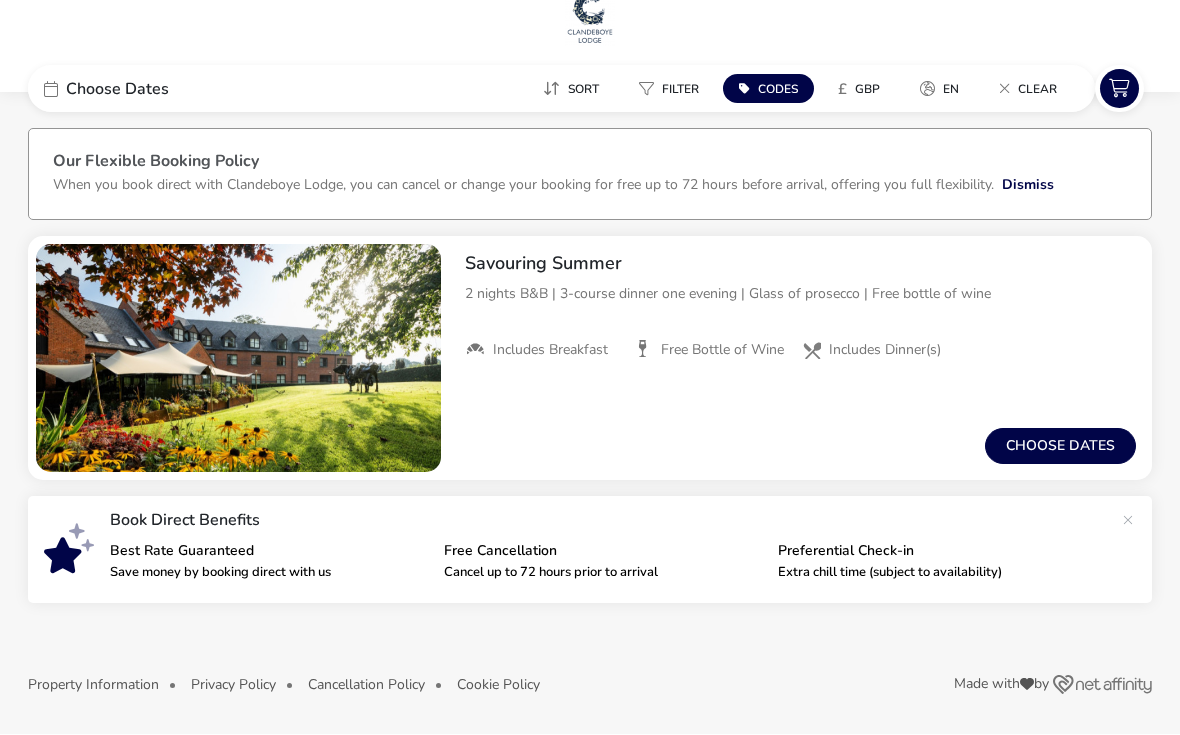 click on "Choose dates" at bounding box center (1060, 447) 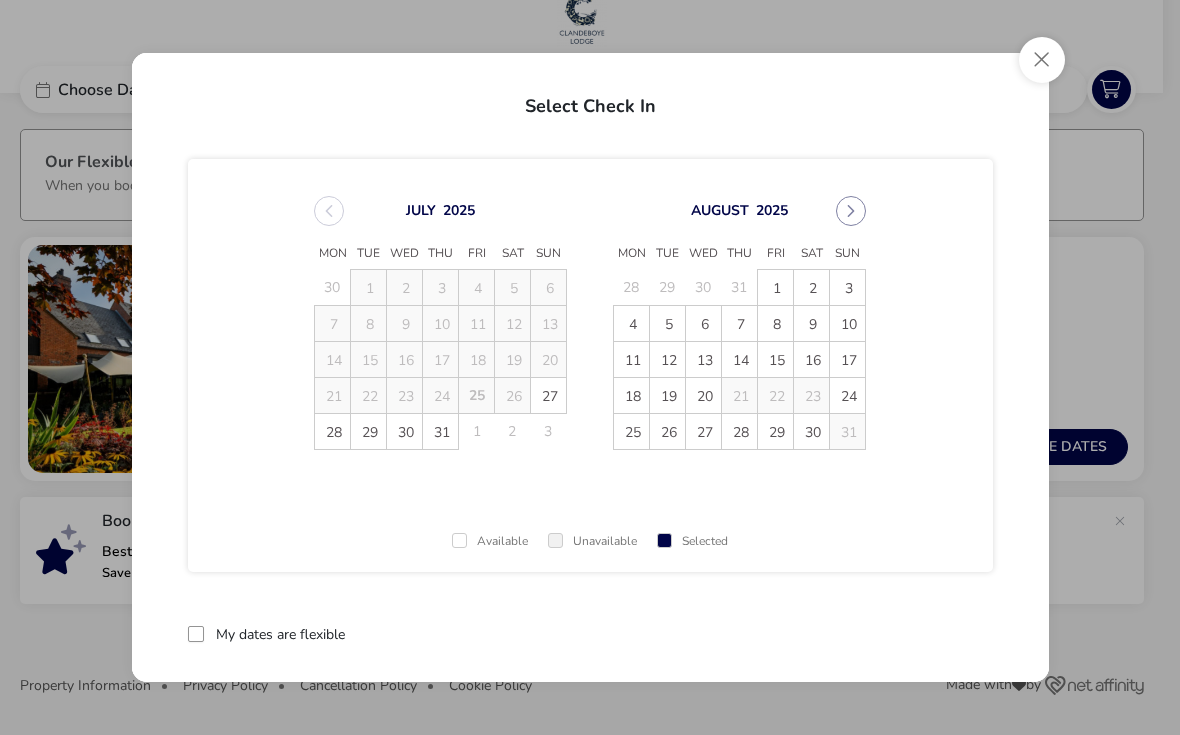 click on "July   2025  Mon Tue Wed Thu Fri Sat Sun  30   1   2   3   4   5   6   7   8   9   10   11   12   13   14   15   16   17   18   19   20   21   22   23   24   25   26   27   28   29   30   31   1   2   3   August   2025  Mon Tue Wed Thu Fri Sat Sun  28   29   30   31   1   2   3   4   5   6   7   8   9   10   11   12   13   14   15   16   17   18   19   20   21   22   23   24   25   26   27   28   29   30   31   Available   Unavailable   Selected" at bounding box center [590, 365] 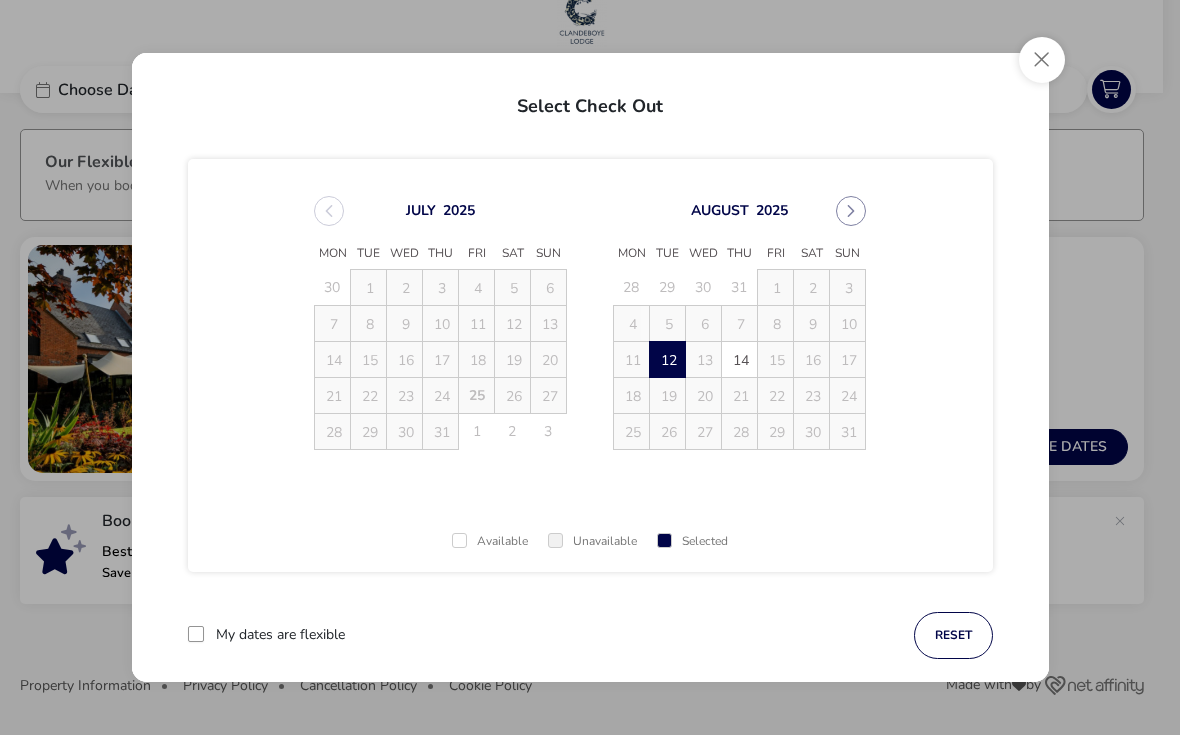 click on "13" at bounding box center [704, 359] 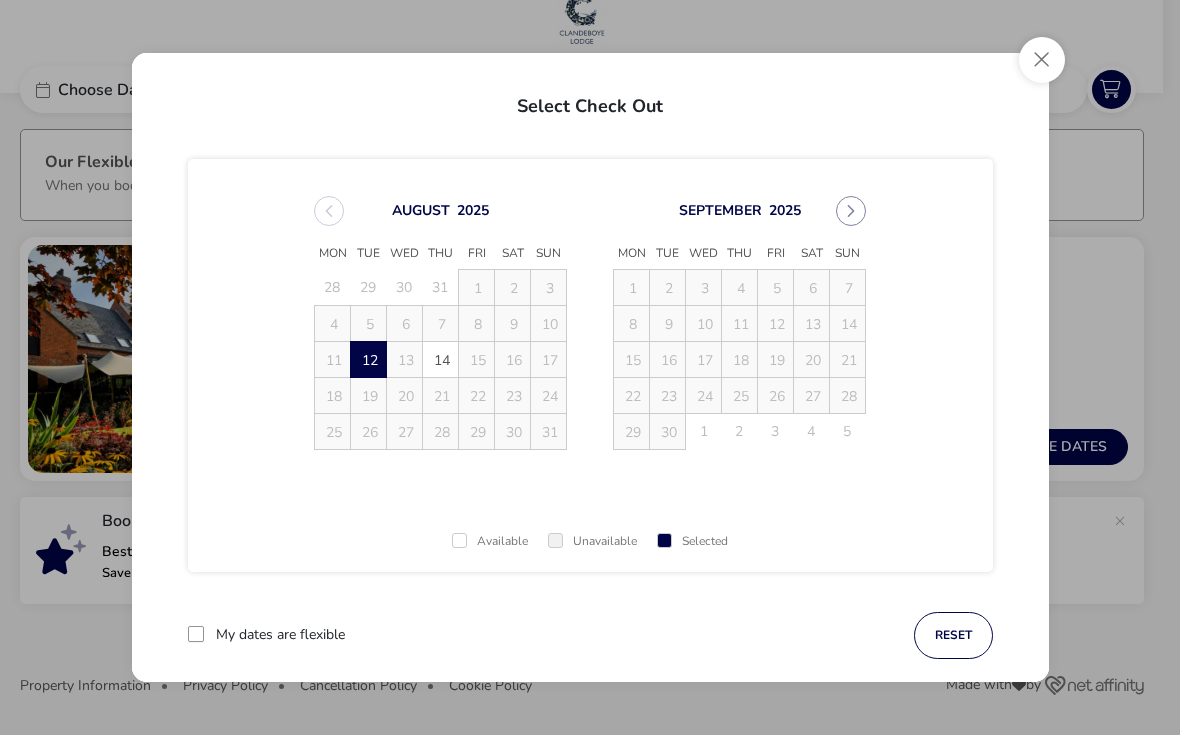 click on "17" at bounding box center [704, 359] 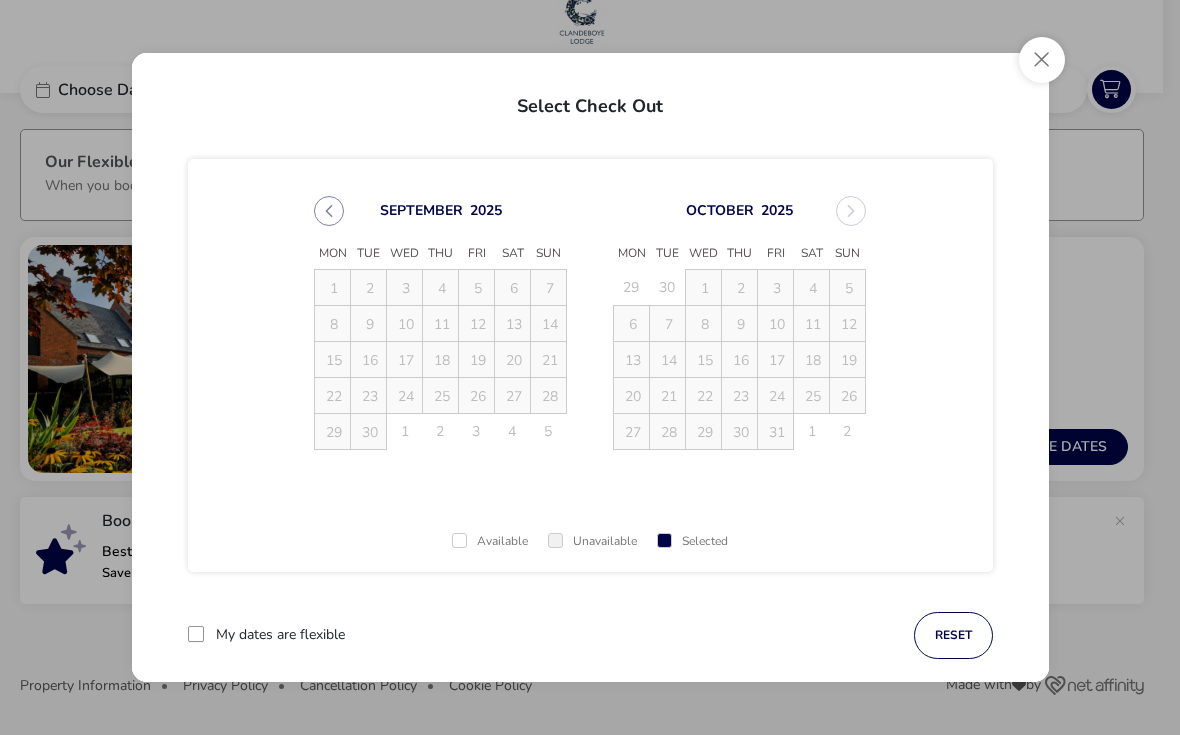 click 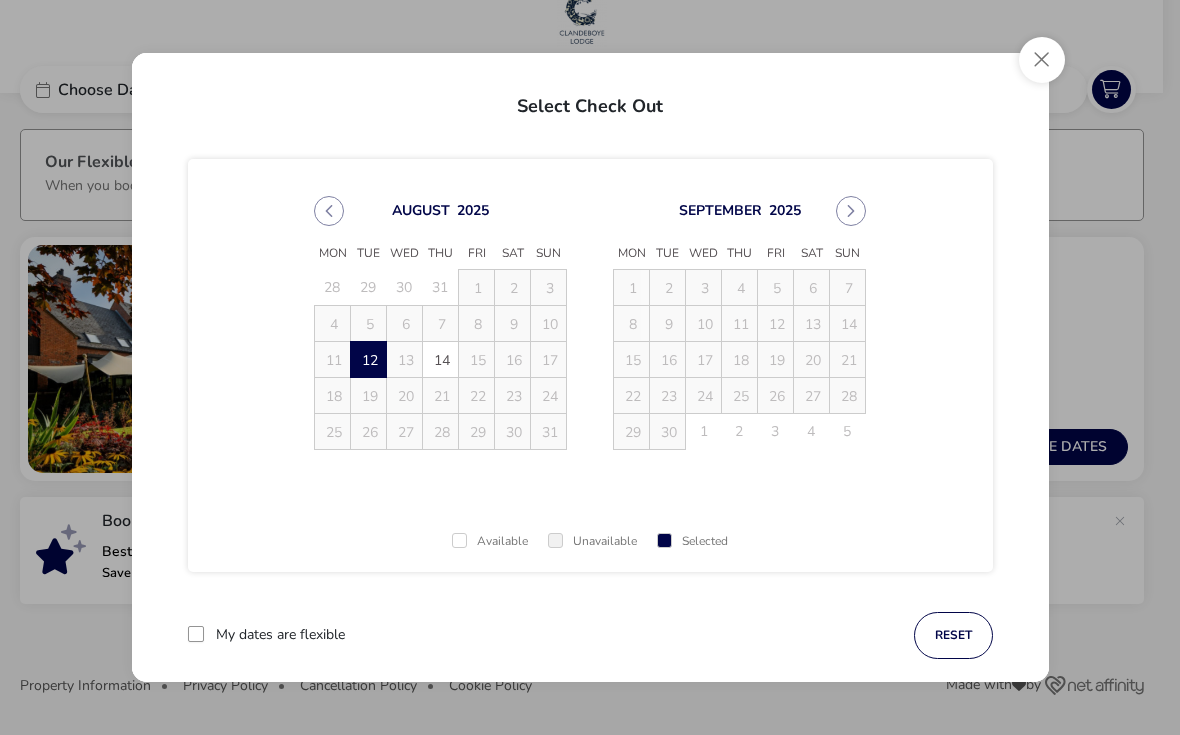 click 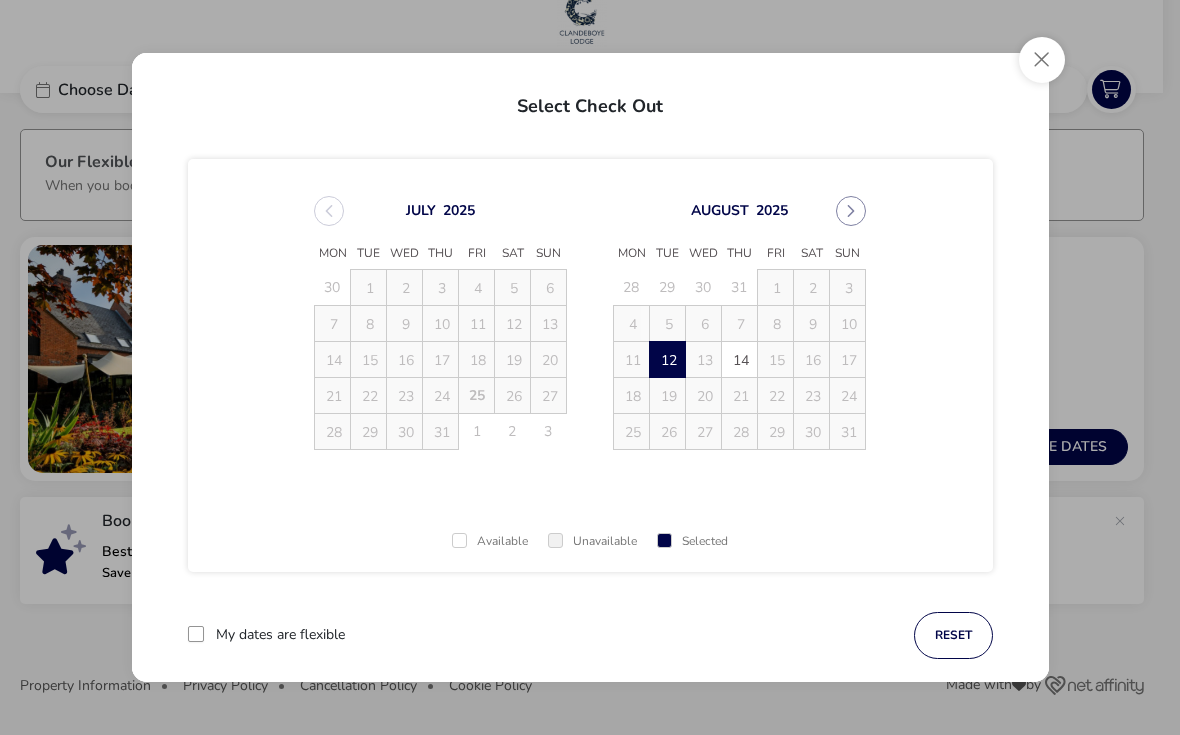 click on "reset" at bounding box center [953, 635] 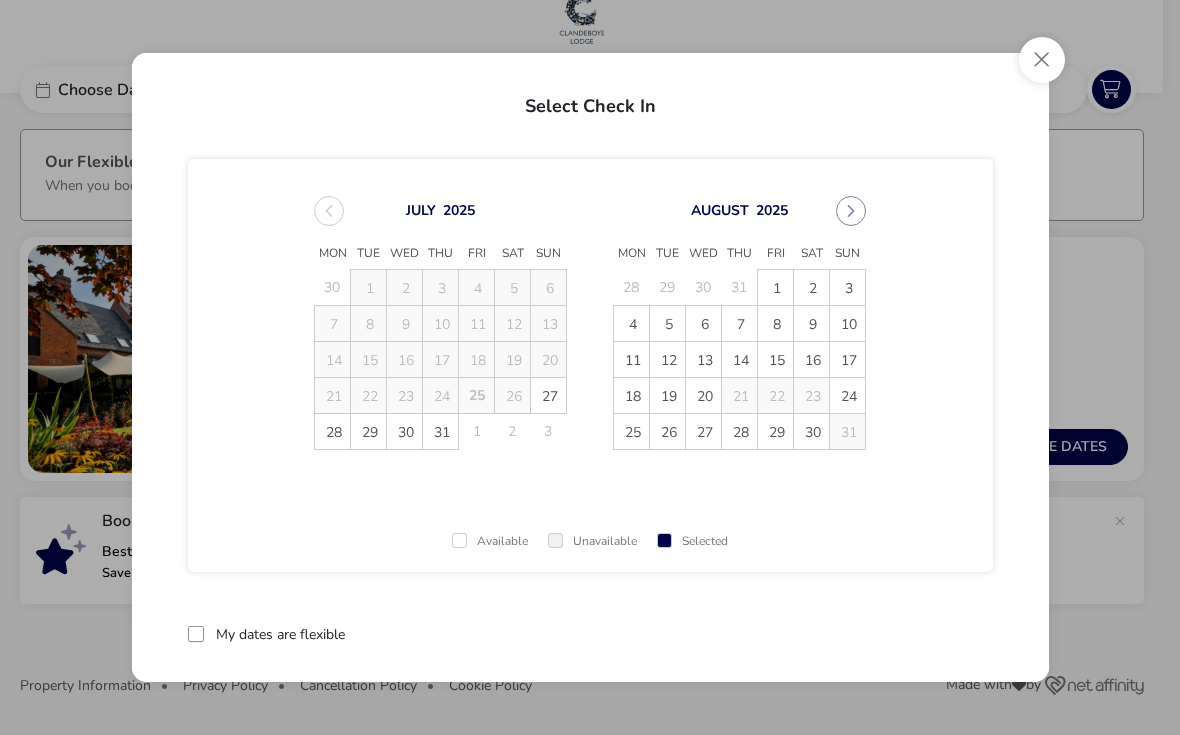 click on "12" at bounding box center [668, 360] 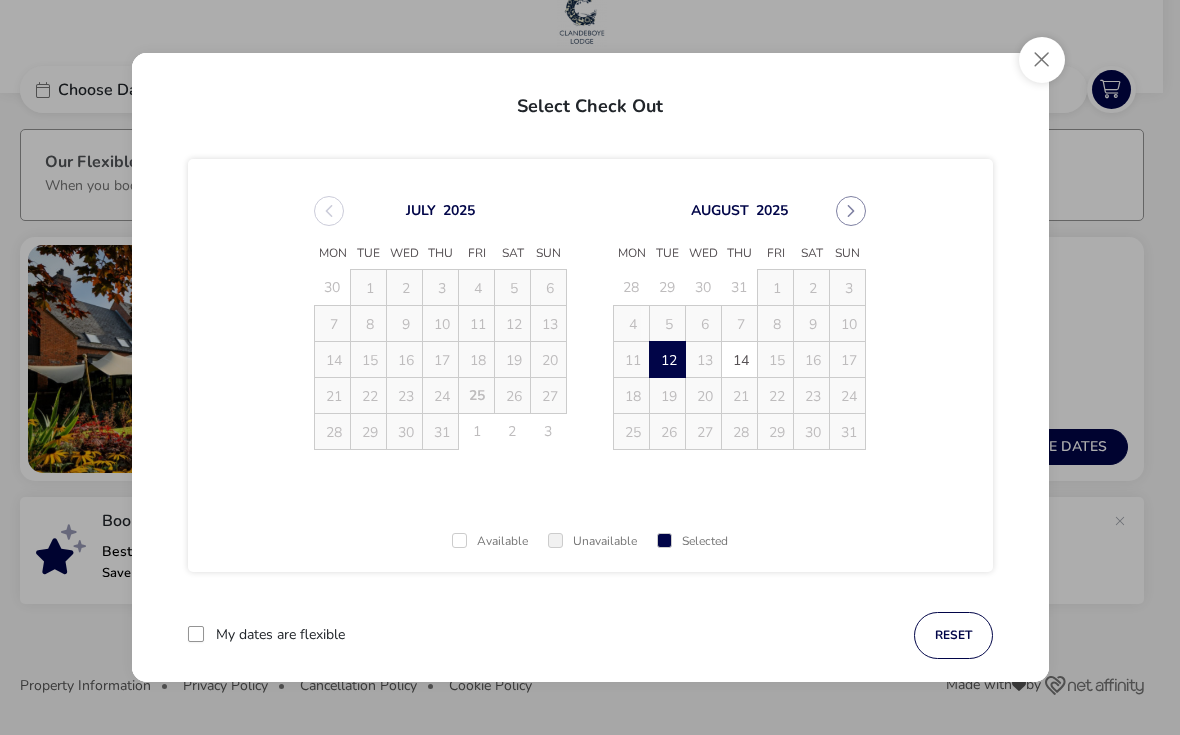 click on "reset" at bounding box center [953, 635] 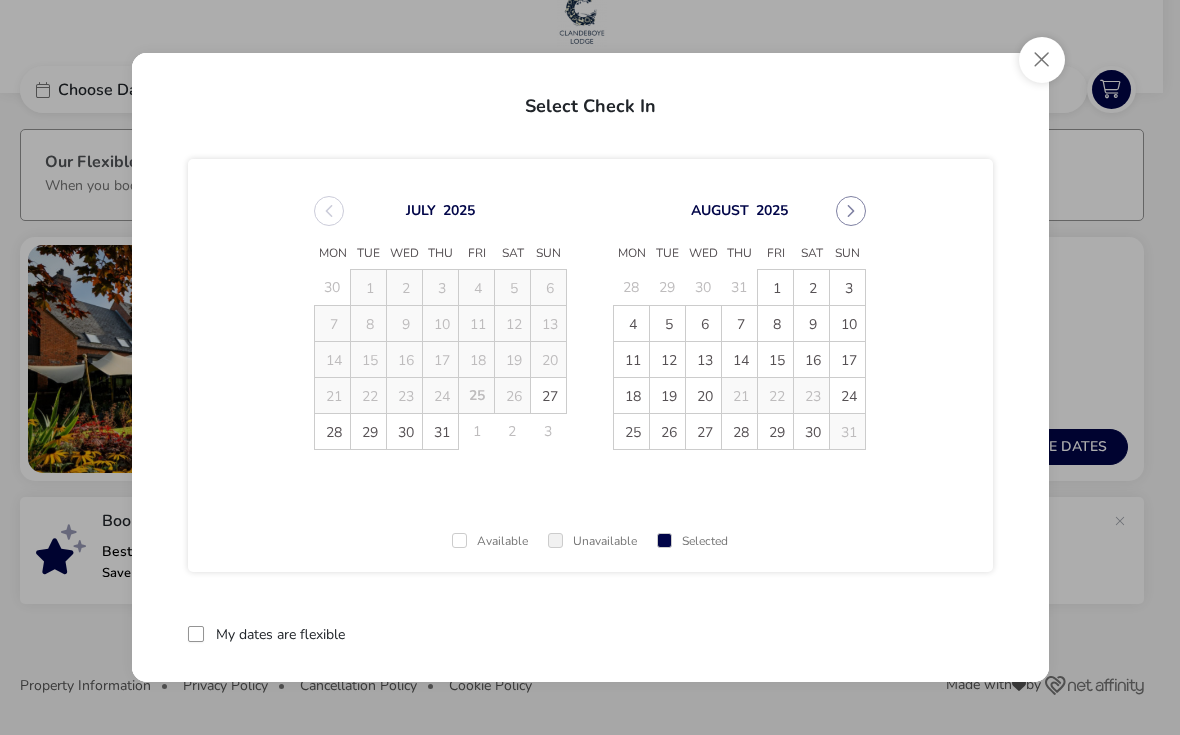 click at bounding box center [851, 211] 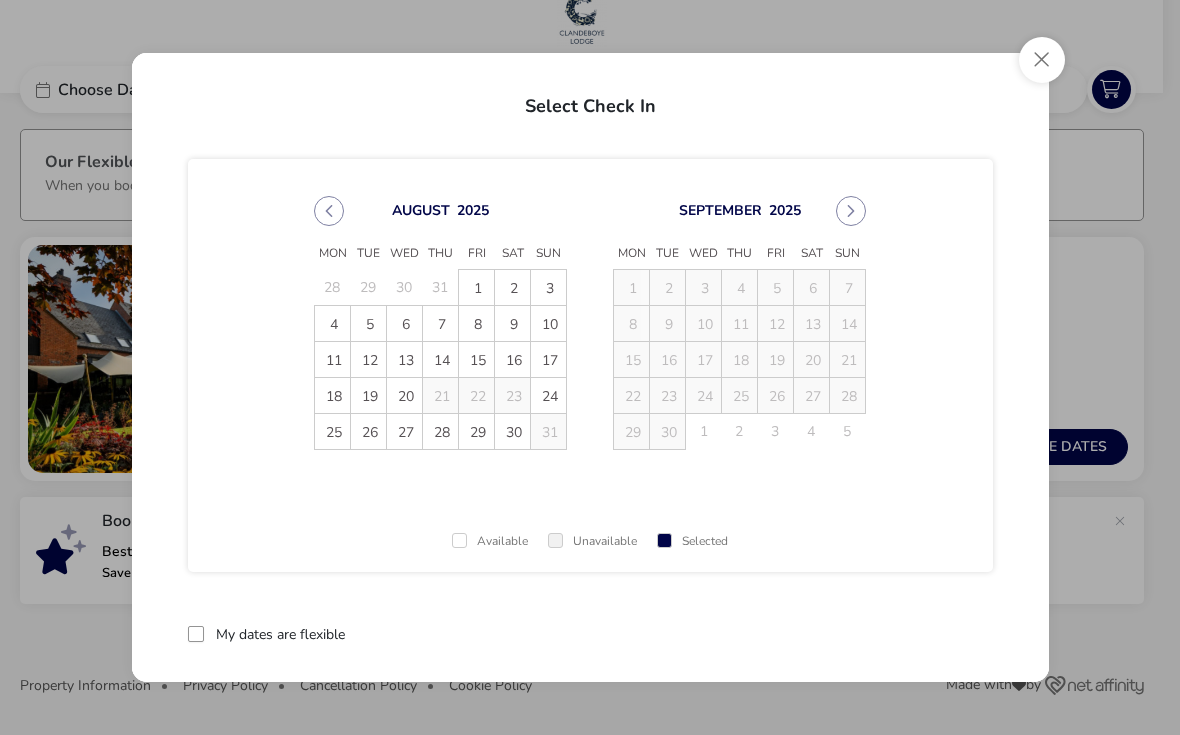 click on "11" at bounding box center (333, 360) 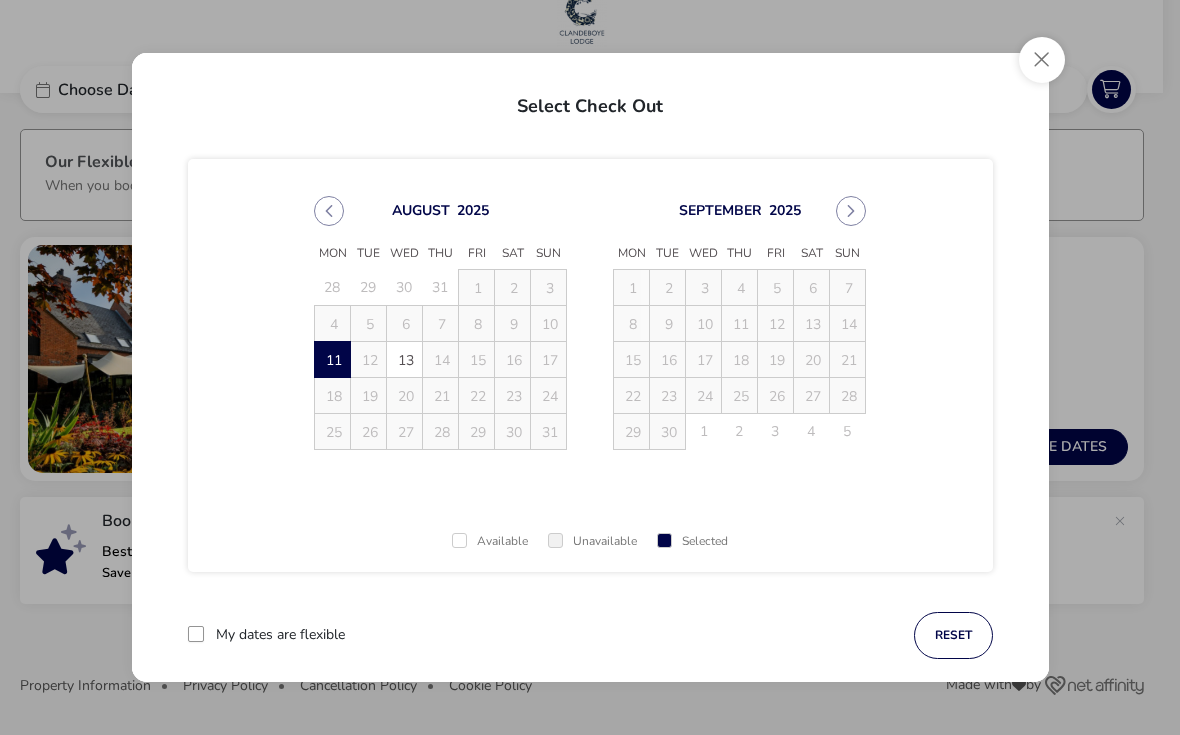 click on "12" at bounding box center [369, 359] 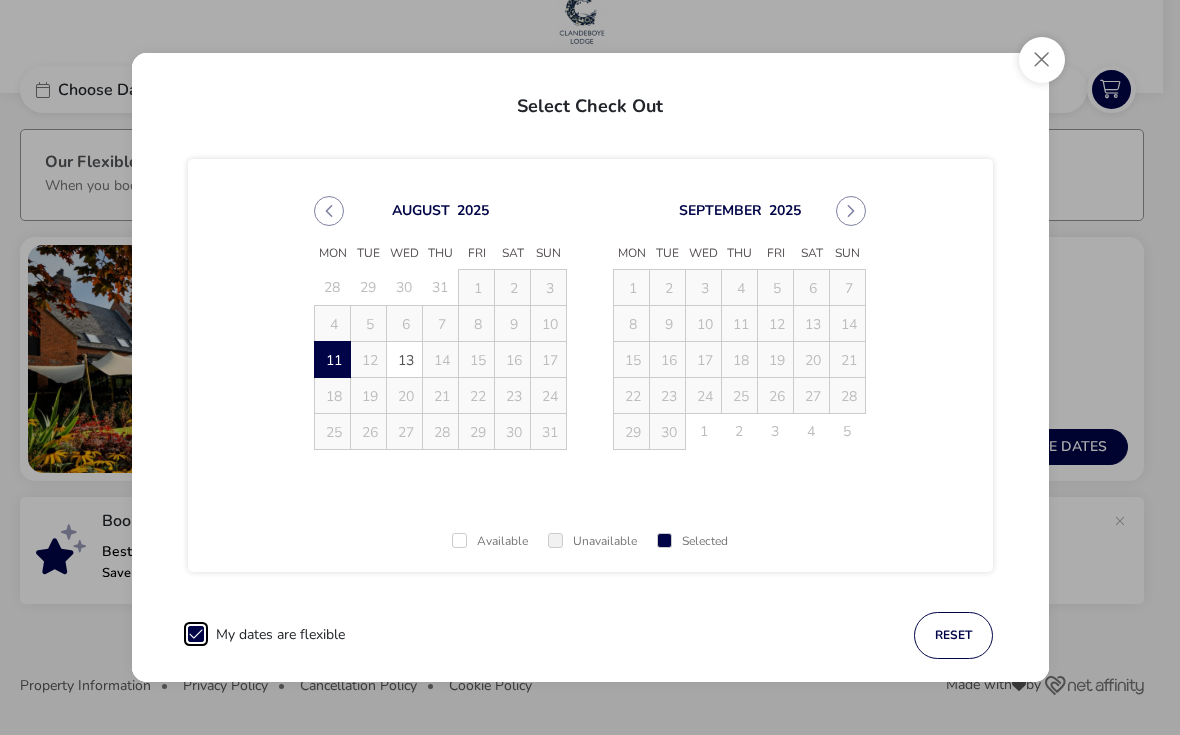 click on "13" at bounding box center [405, 360] 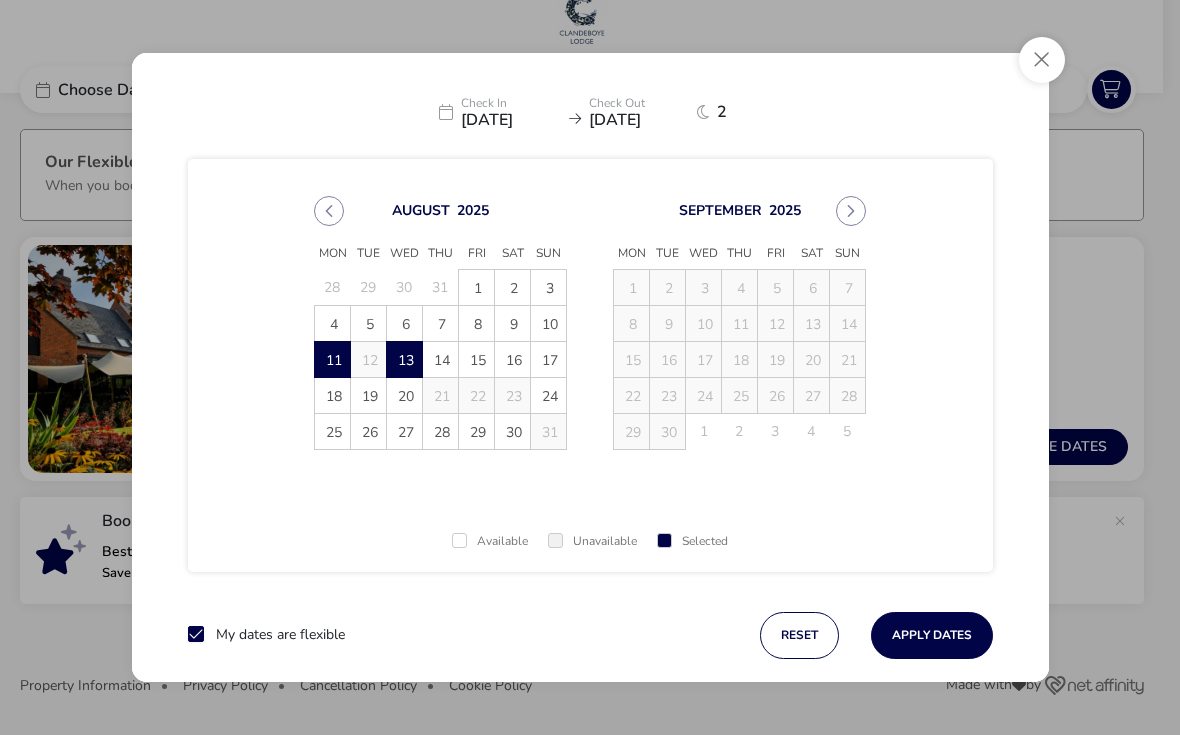 click on "Apply Dates" at bounding box center (932, 635) 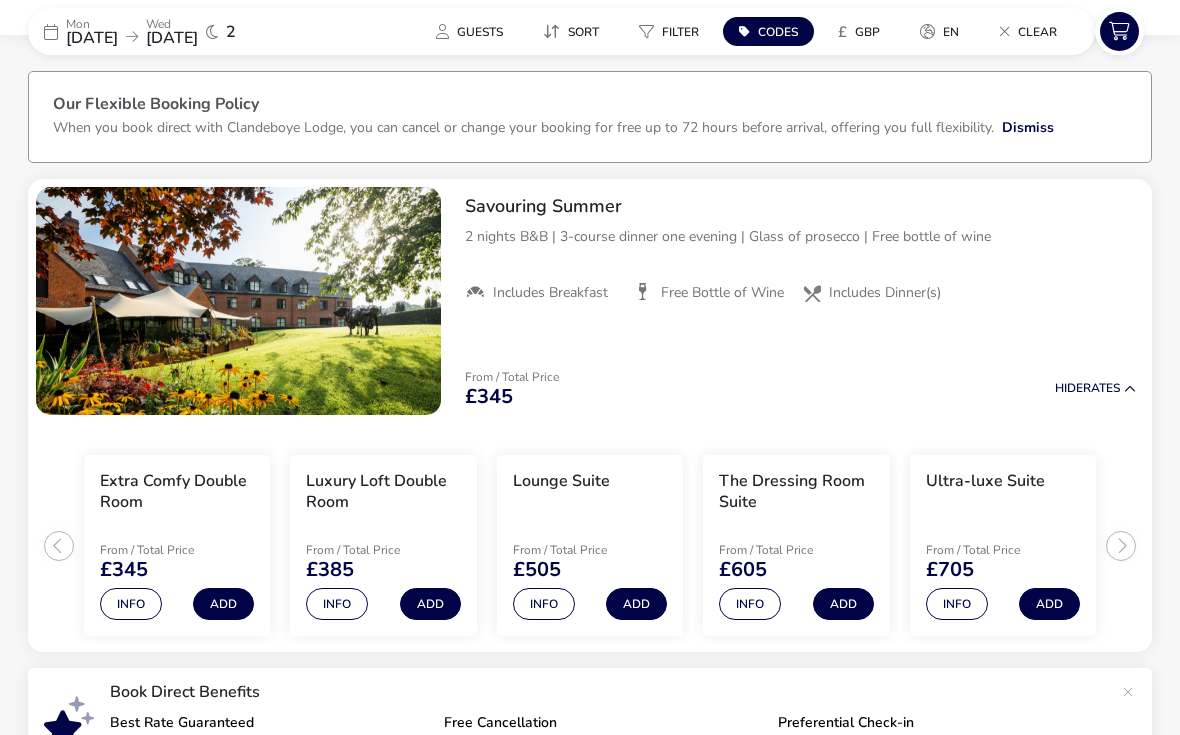 scroll, scrollTop: 90, scrollLeft: 0, axis: vertical 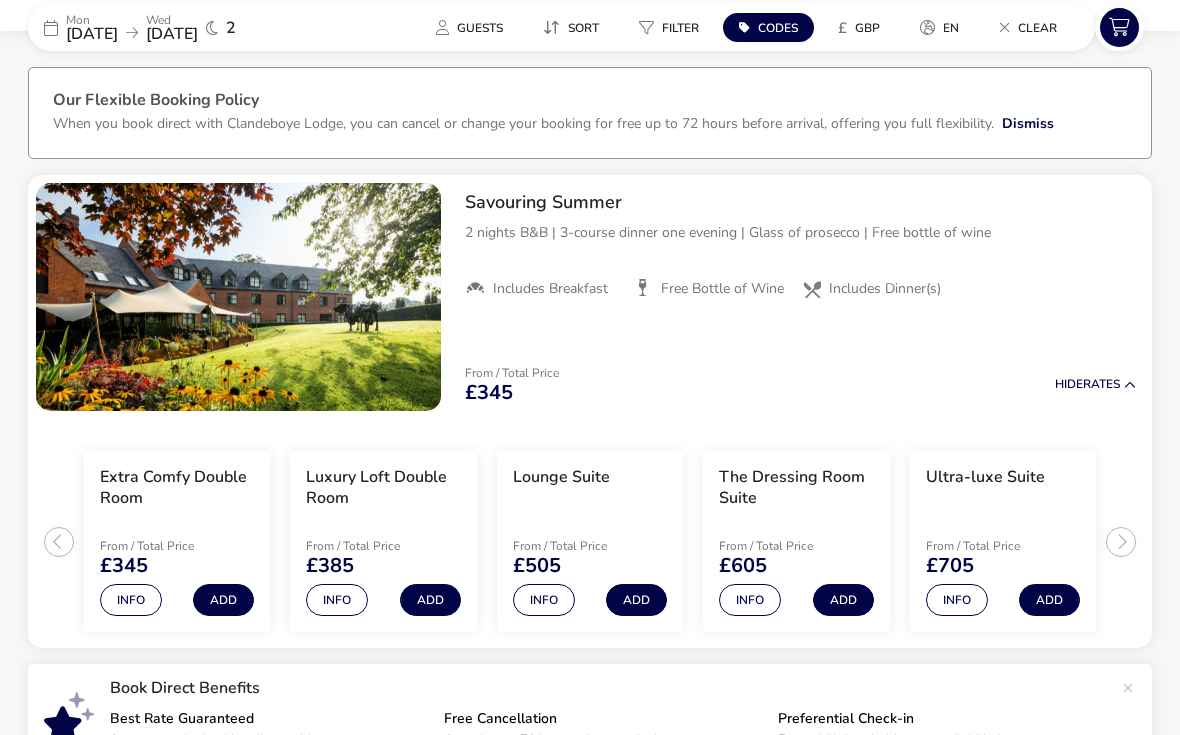 click on "Extra Comfy Double Room" at bounding box center (177, 489) 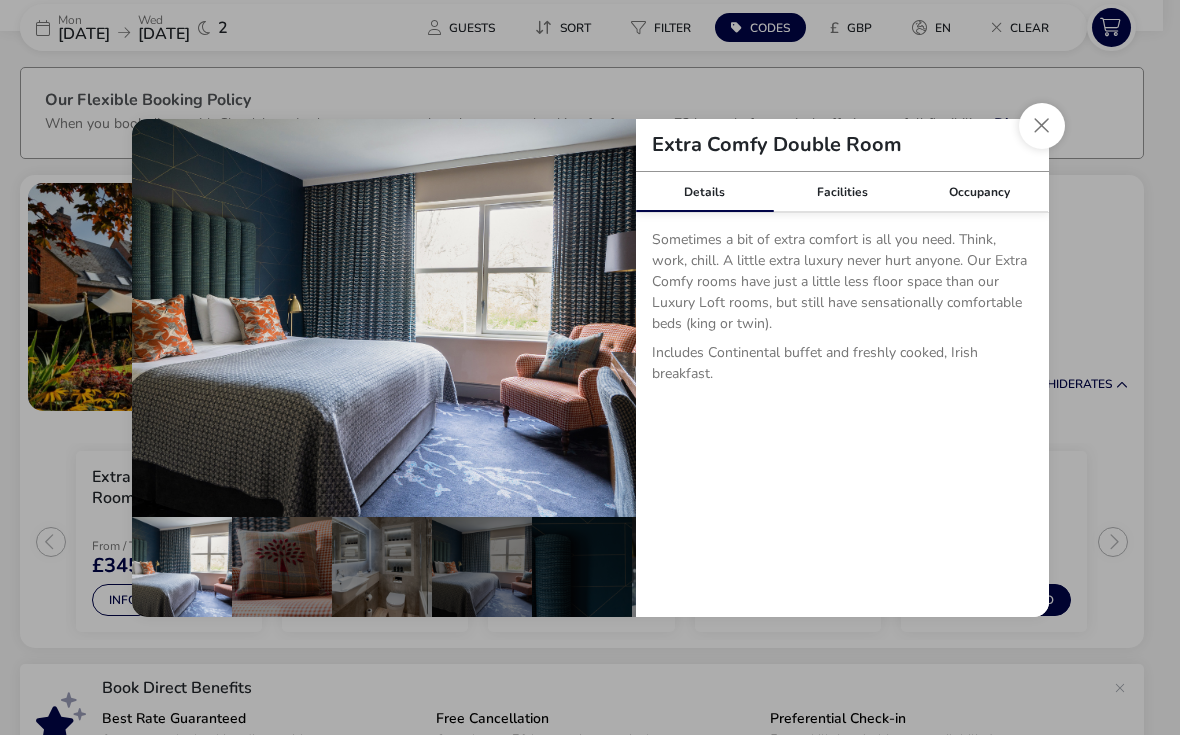 click on "Facilities" at bounding box center (842, 192) 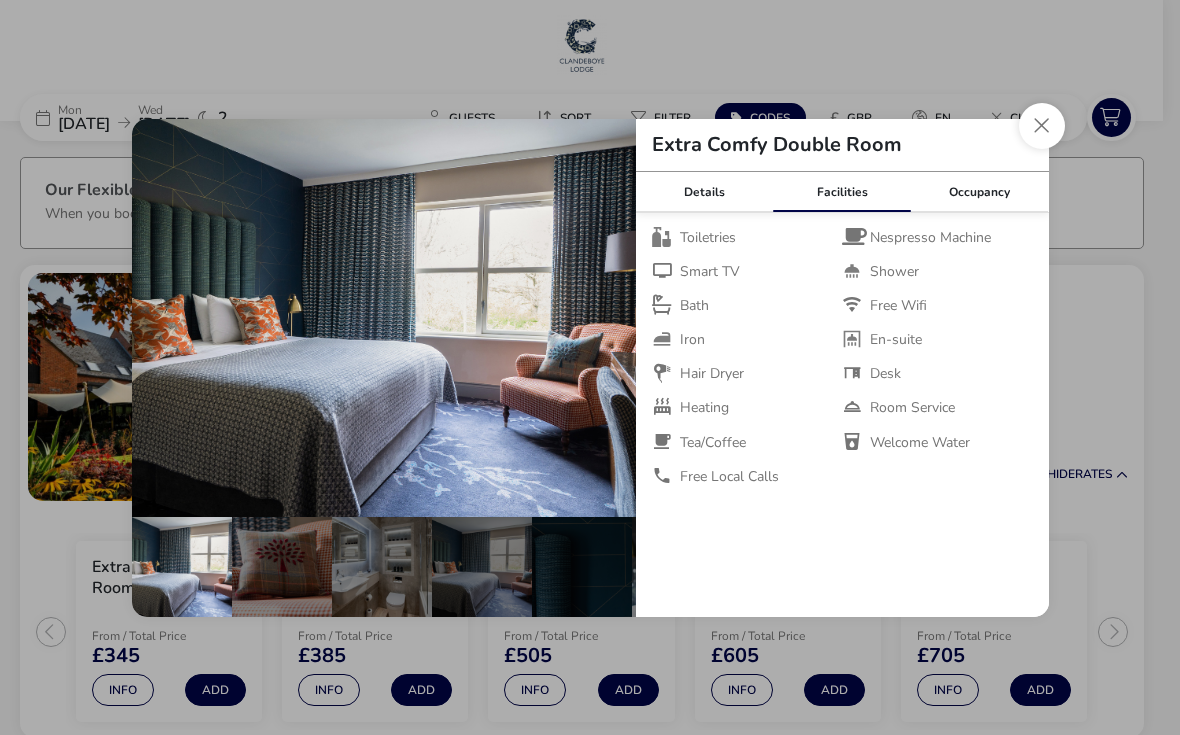 scroll, scrollTop: 0, scrollLeft: 0, axis: both 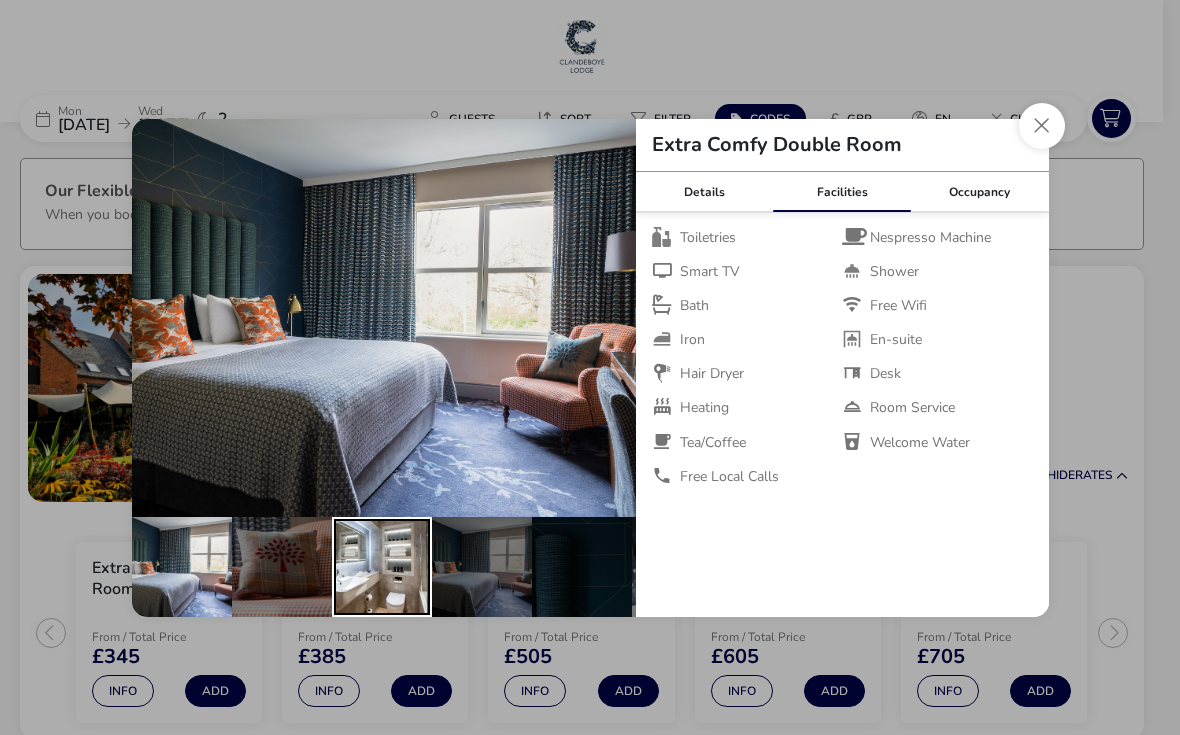 click at bounding box center (382, 567) 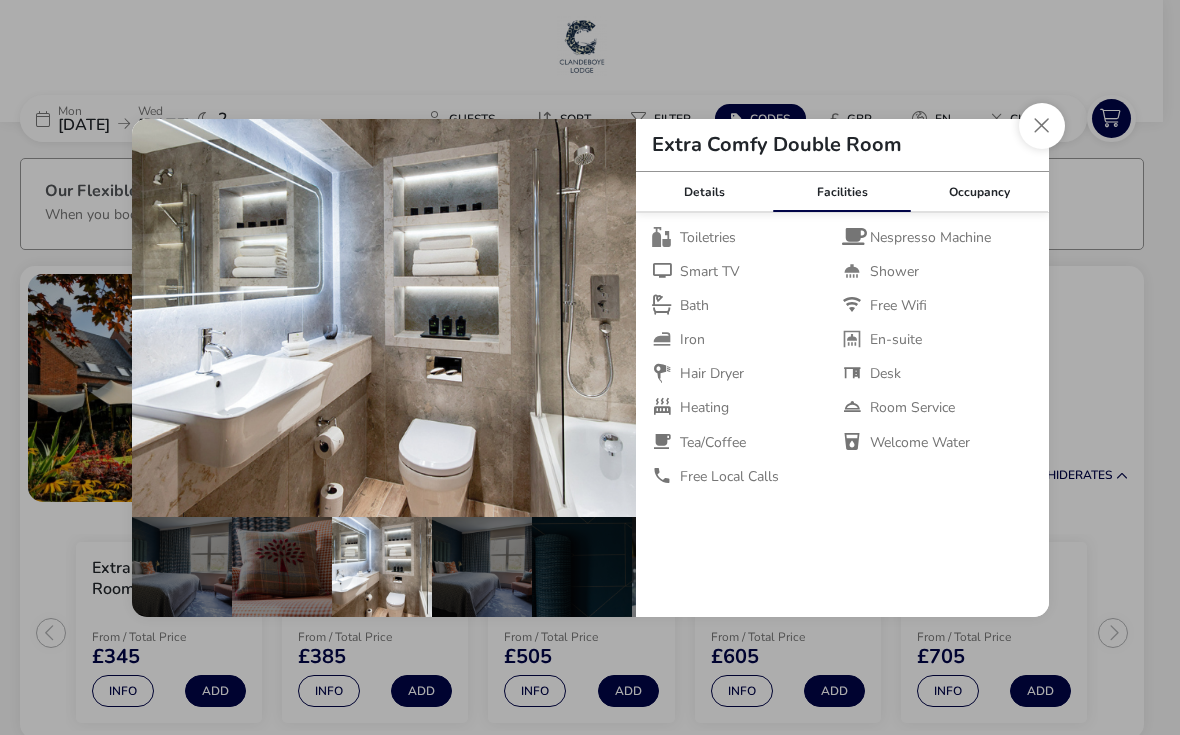 click at bounding box center [1042, 126] 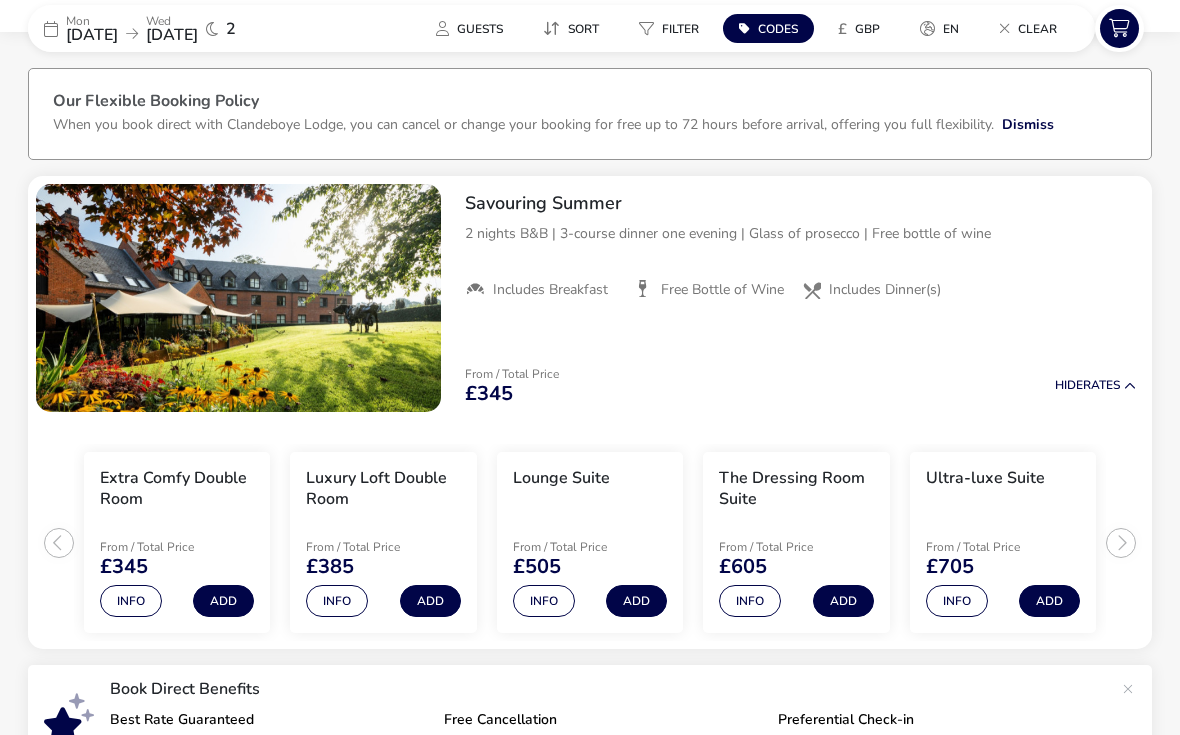 scroll, scrollTop: 90, scrollLeft: 0, axis: vertical 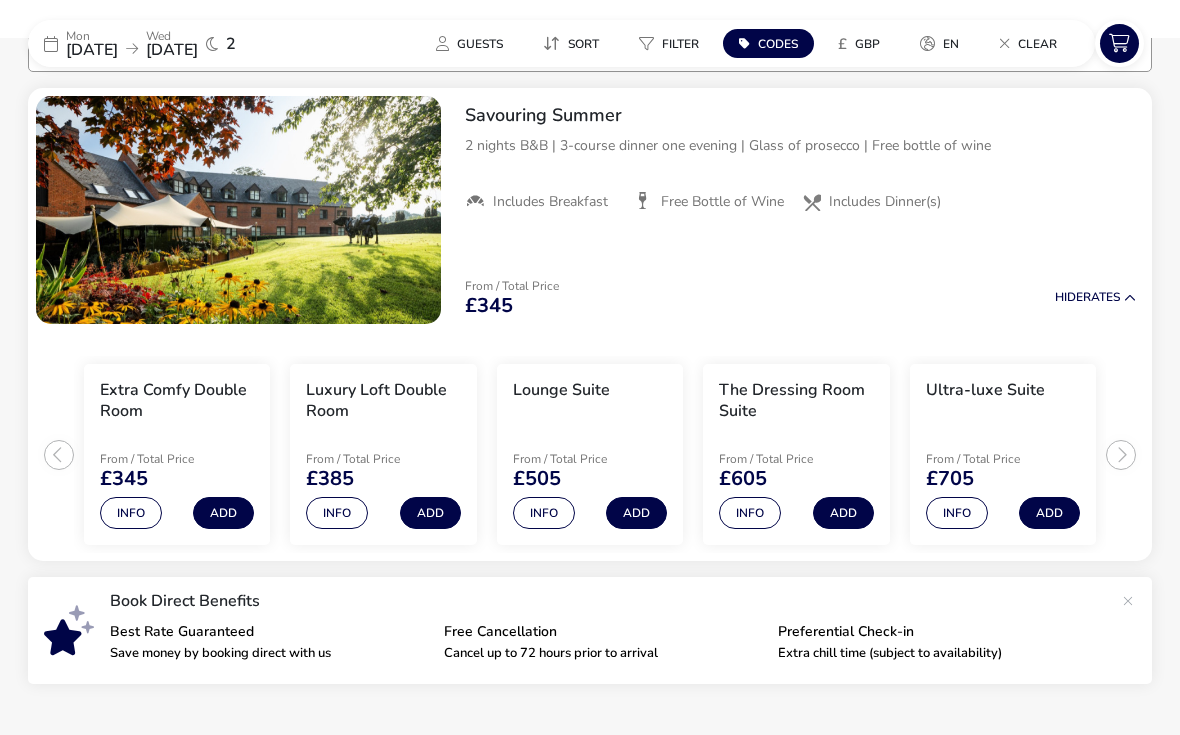 click on "Extra Comfy Double Room   From / Total Price  £345  Info   Add   Luxury Loft Double Room   From / Total Price  £385  Info   Add   Lounge Suite   From / Total Price  £505  Info   Add   The Dressing Room Suite   From / Total Price  £605  Info   Add   Ultra-luxe Suite   From / Total Price  £705  Info   Add" at bounding box center [590, 447] 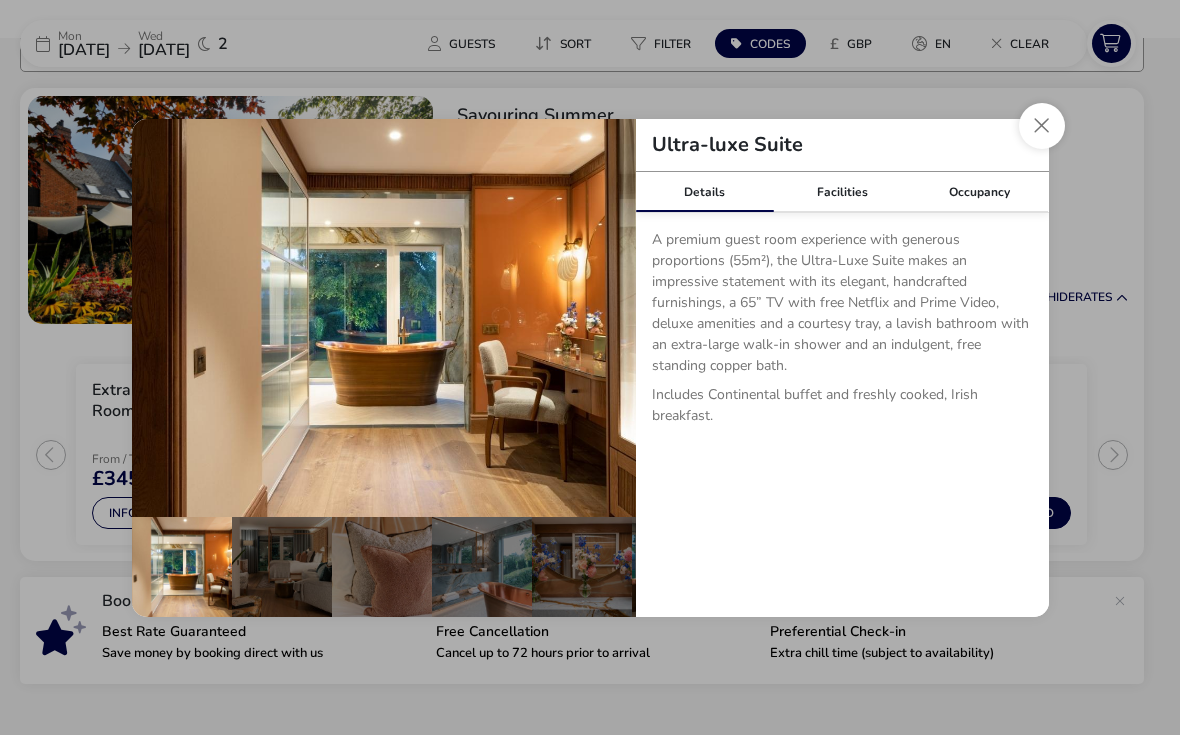 click at bounding box center (1042, 126) 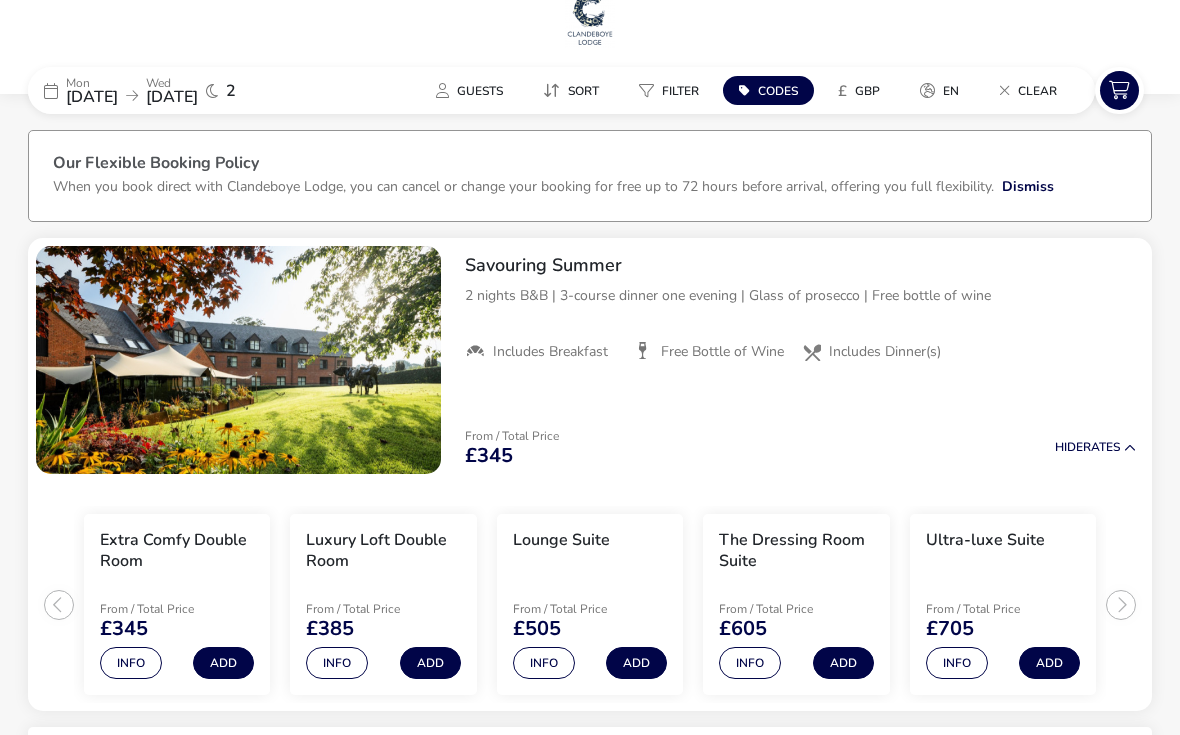 scroll, scrollTop: 0, scrollLeft: 0, axis: both 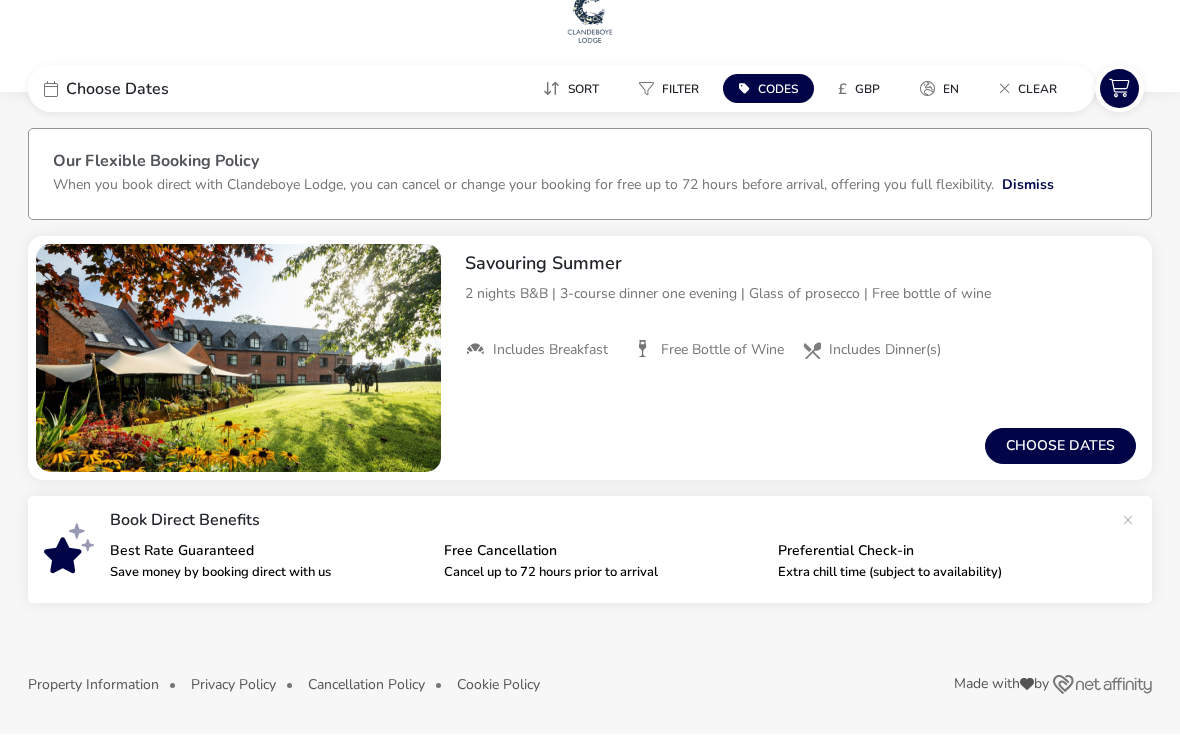 click on "Clear" 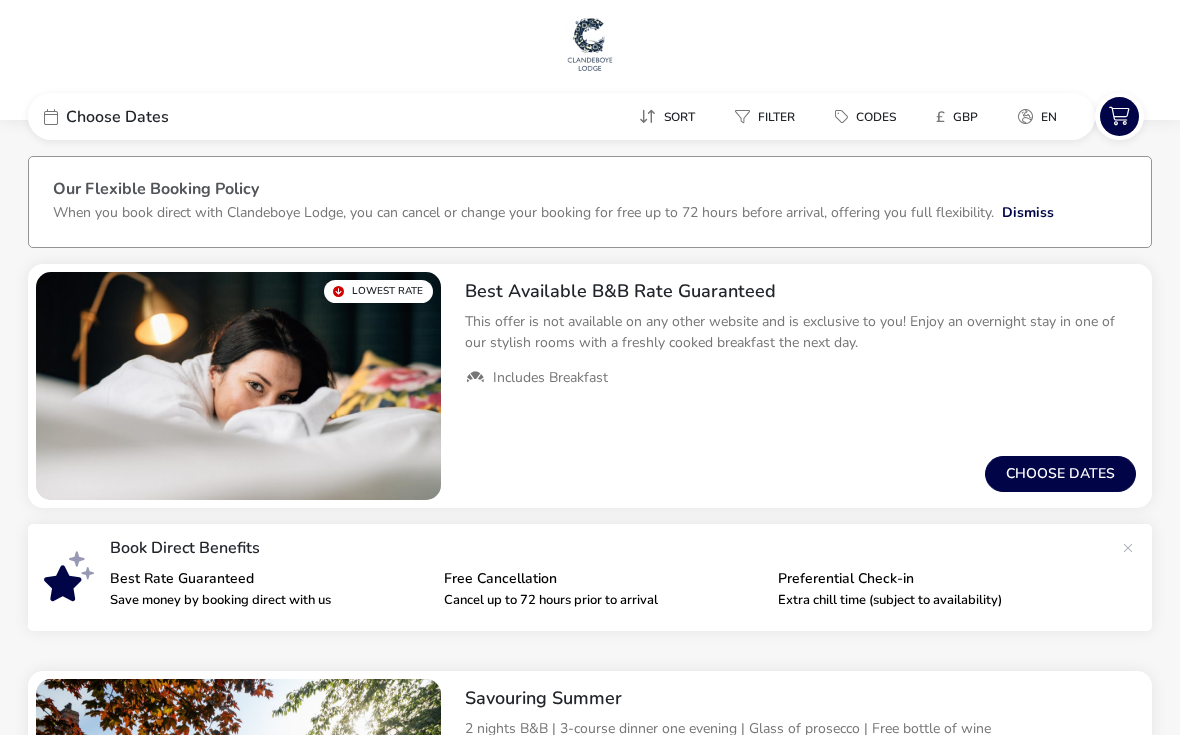 scroll, scrollTop: 0, scrollLeft: 0, axis: both 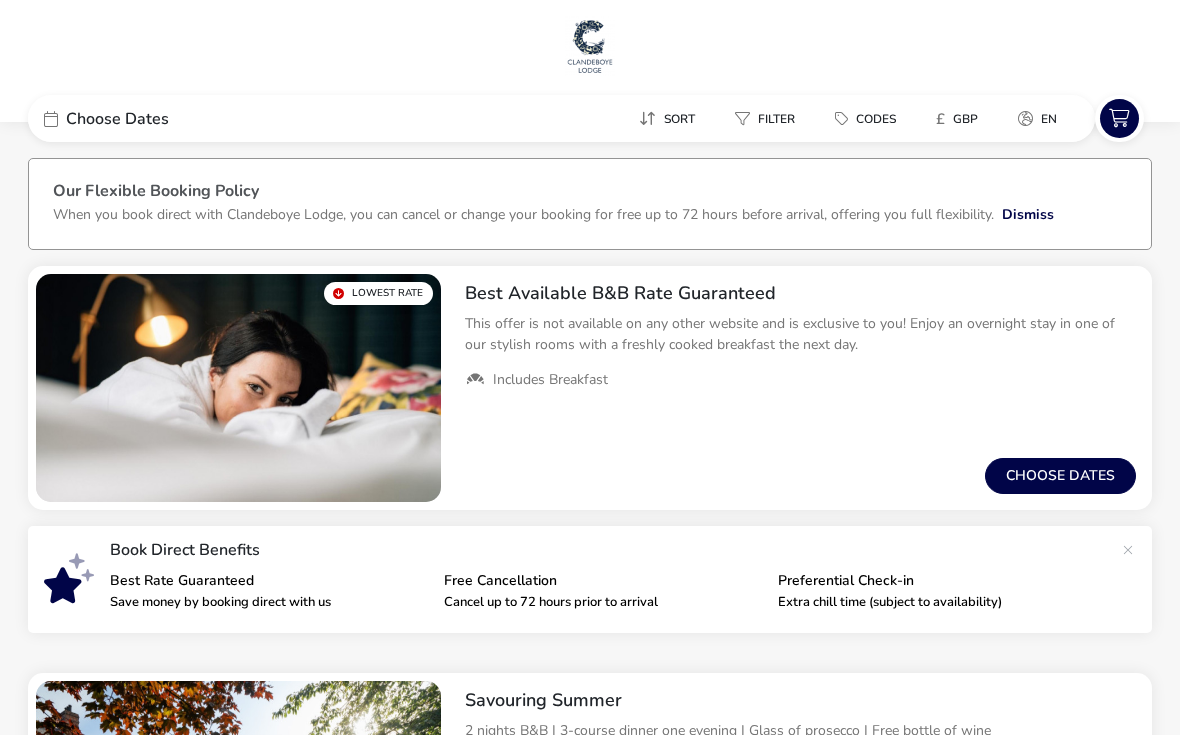 click on "Choose dates" at bounding box center [1060, 476] 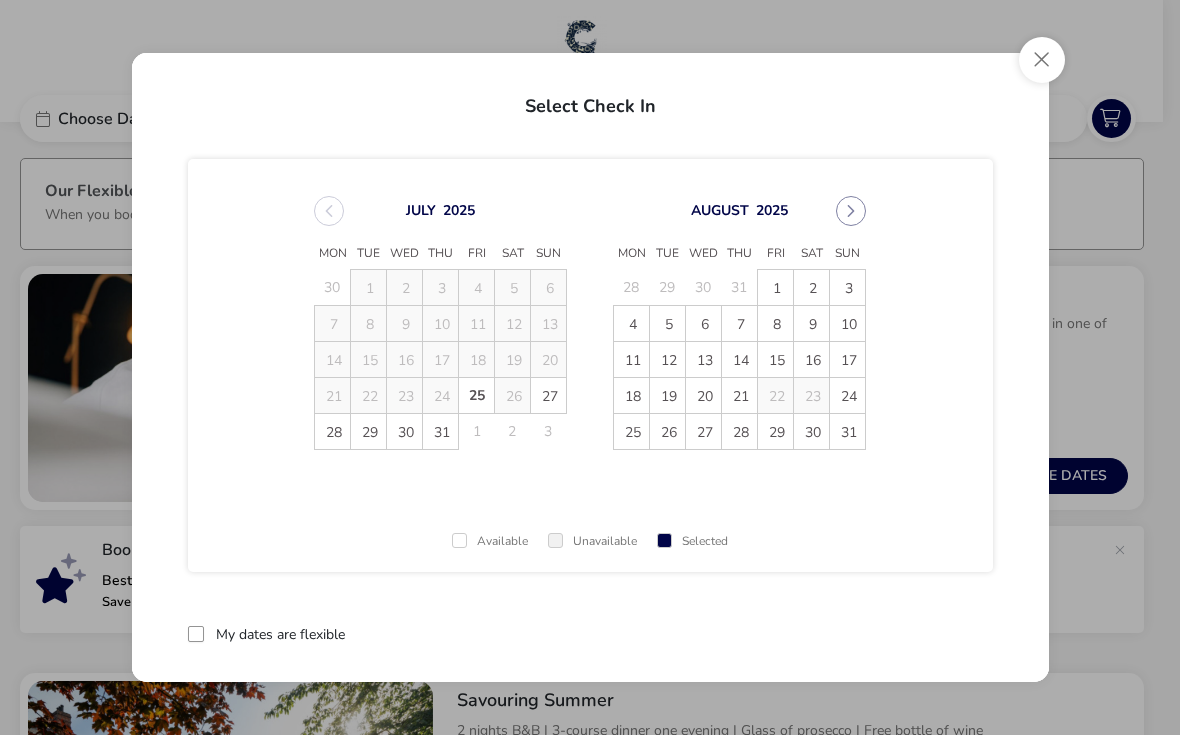 click on "30" at bounding box center [405, 432] 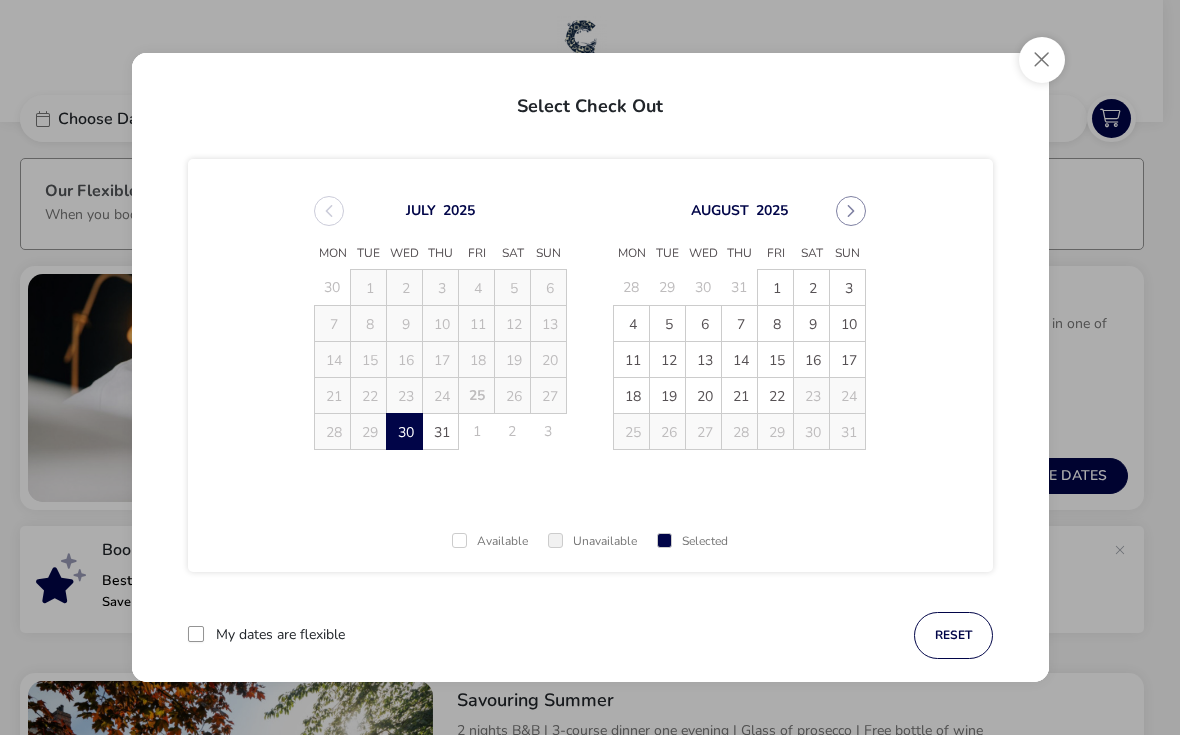 click on "1" at bounding box center (477, 431) 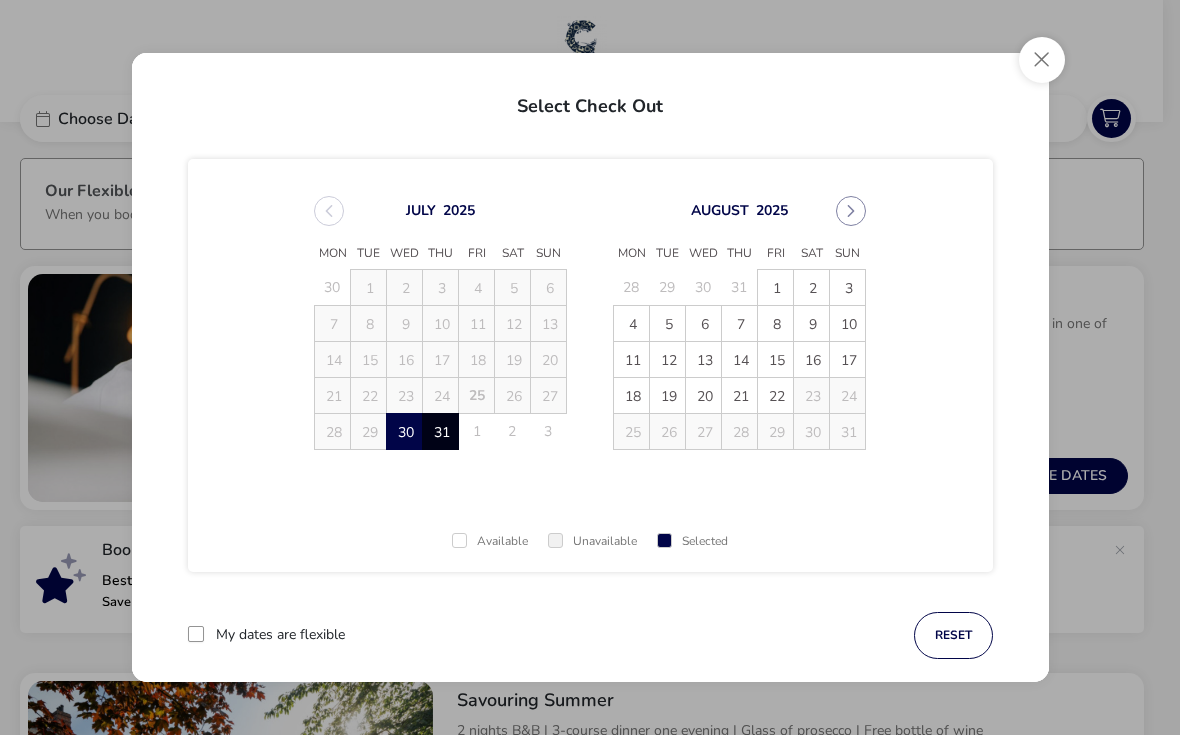 click on "31" at bounding box center (441, 432) 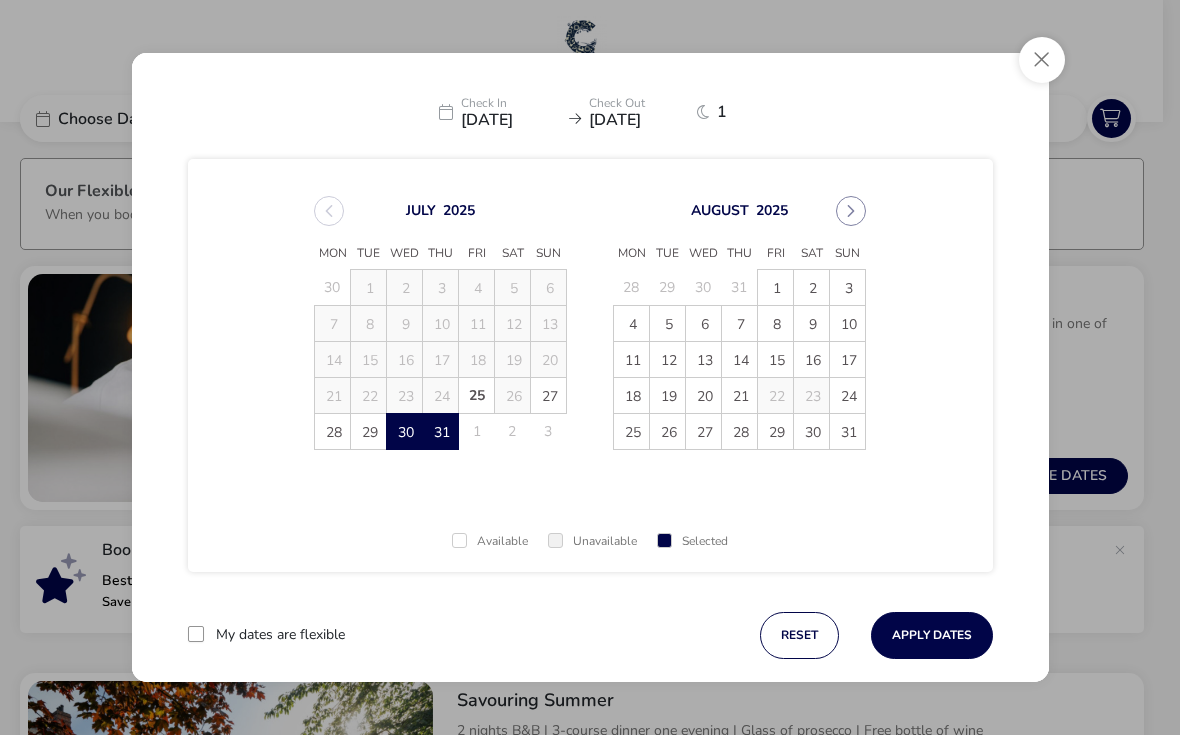 click on "Apply Dates" at bounding box center [932, 635] 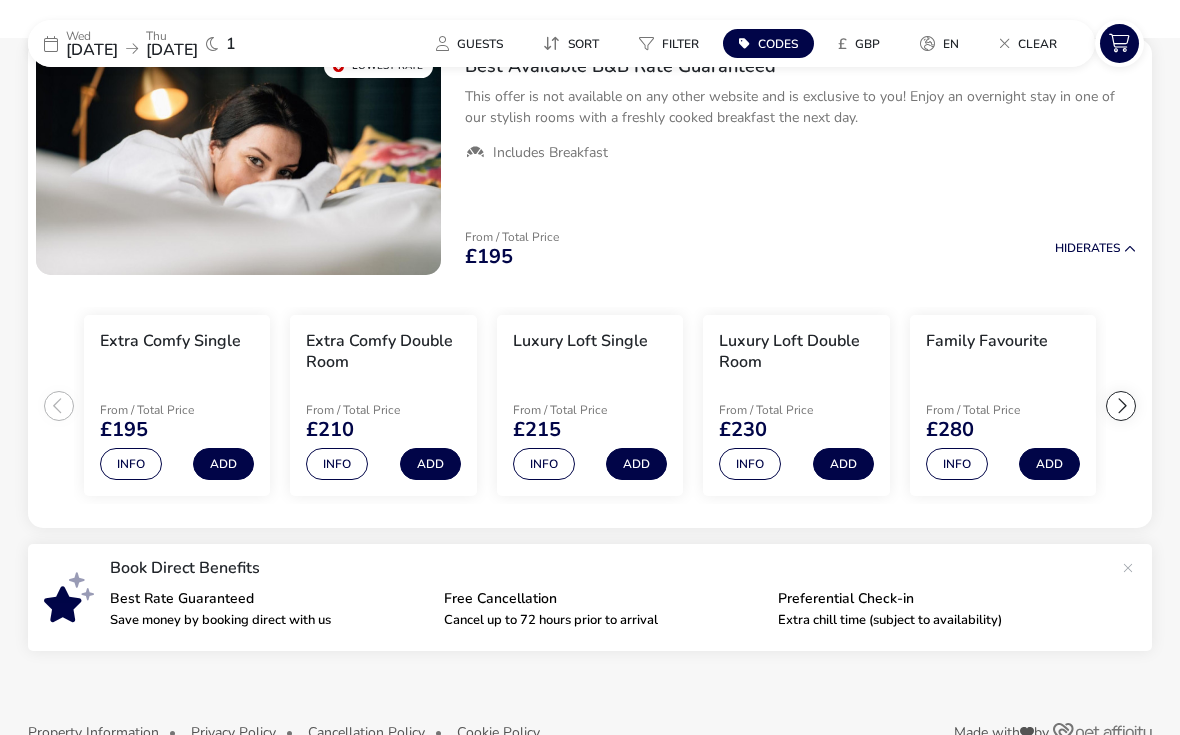 scroll, scrollTop: 164, scrollLeft: 0, axis: vertical 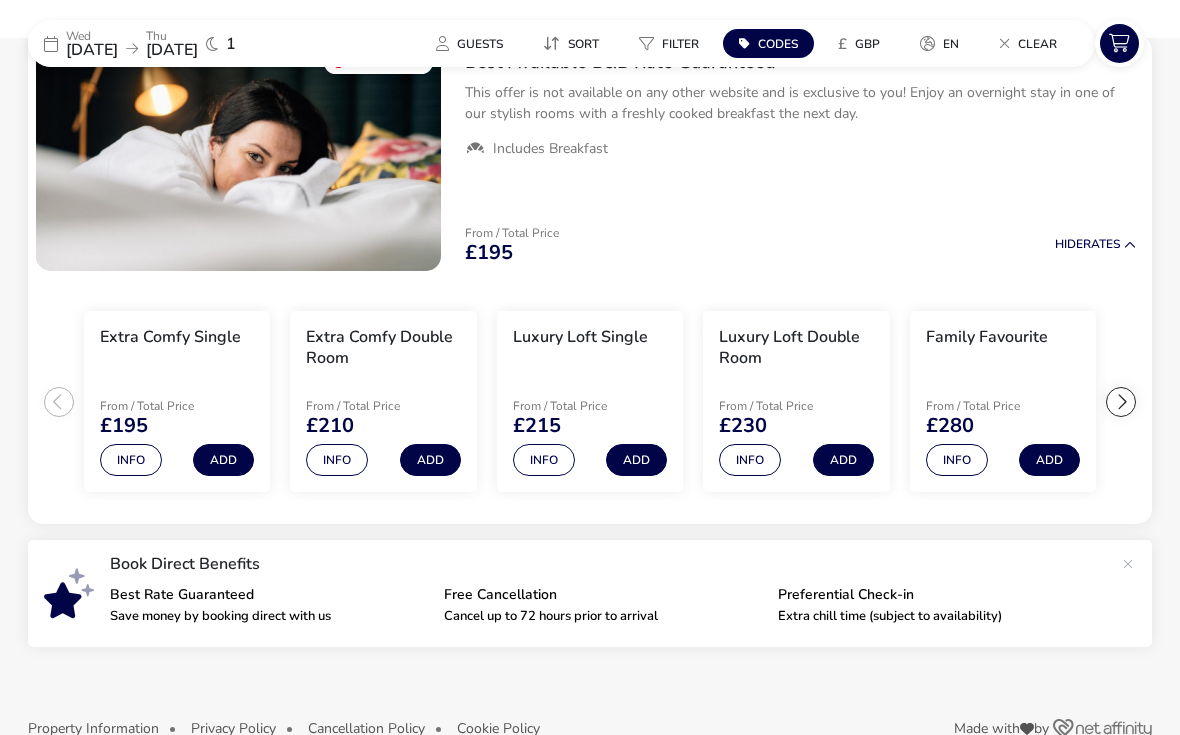 click on "Add" at bounding box center [1049, 460] 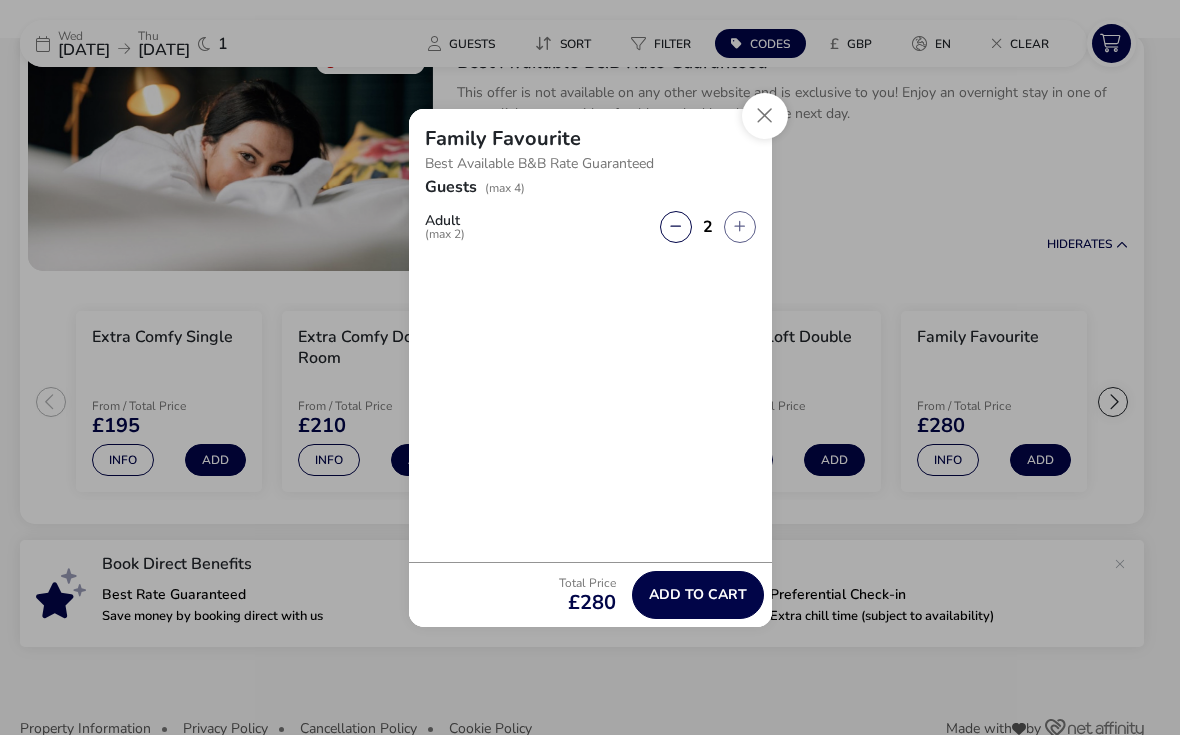 click at bounding box center (739, 226) 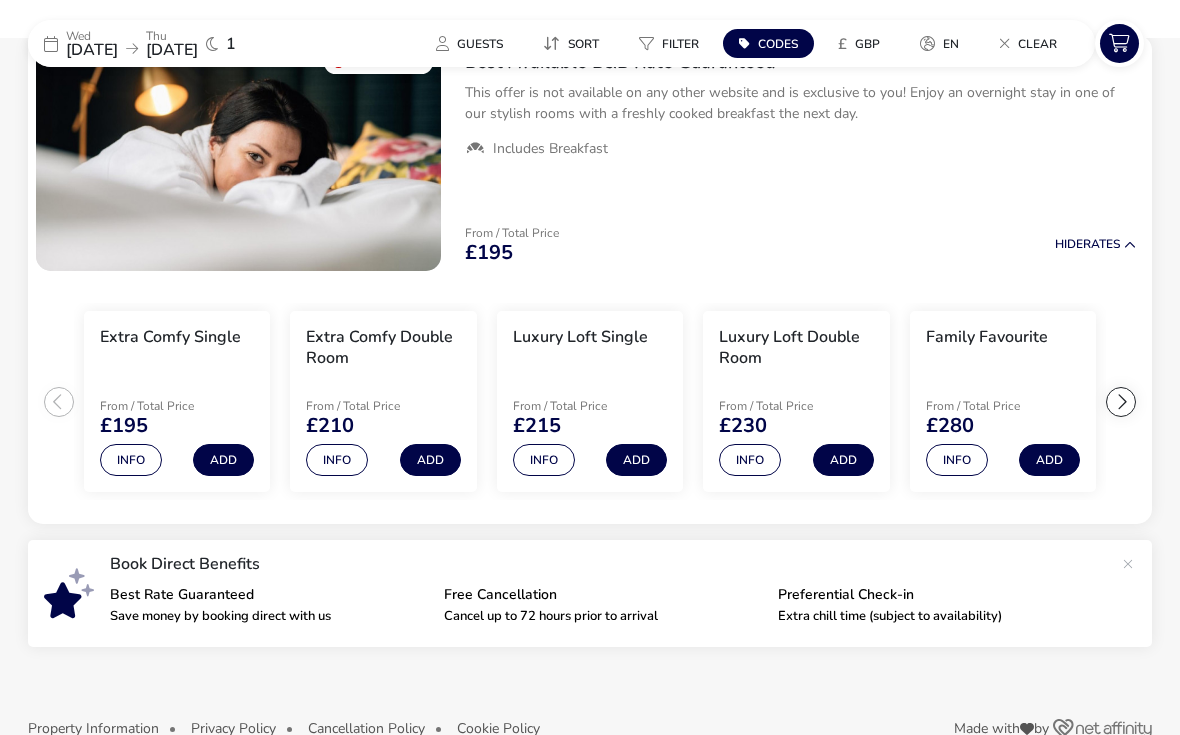 click on "Info" at bounding box center [957, 460] 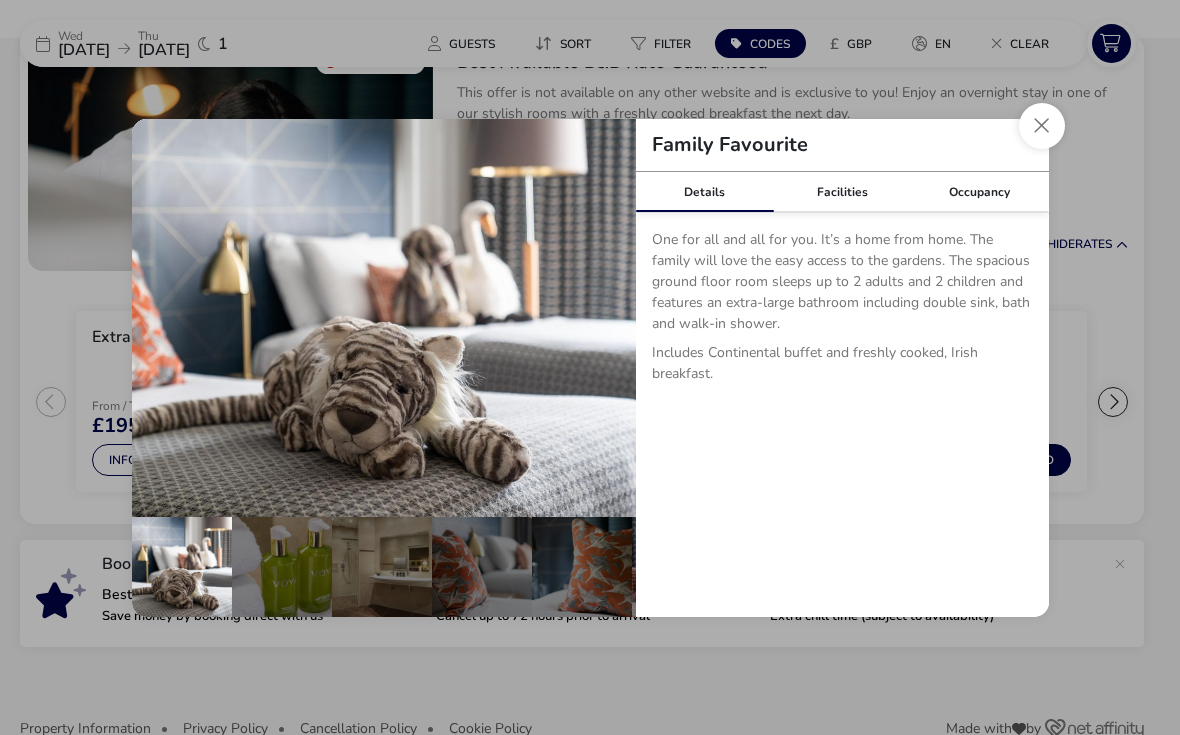 click on "Facilities" at bounding box center [842, 192] 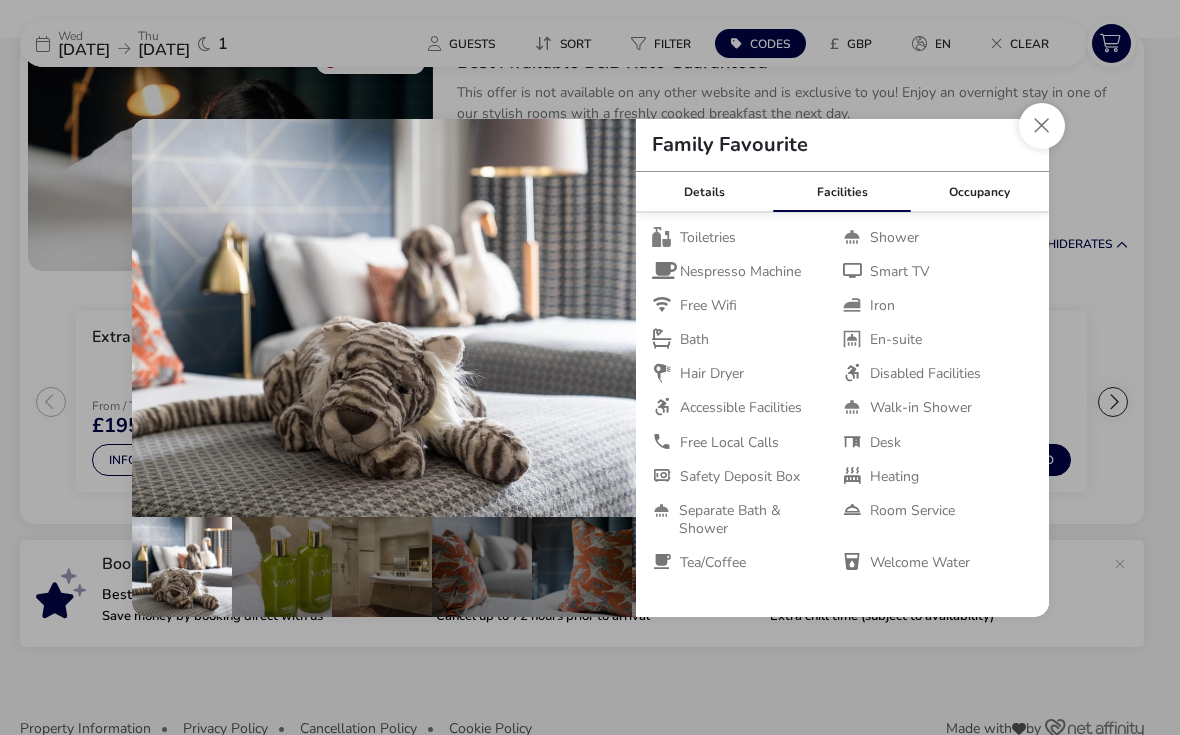 scroll, scrollTop: 0, scrollLeft: 0, axis: both 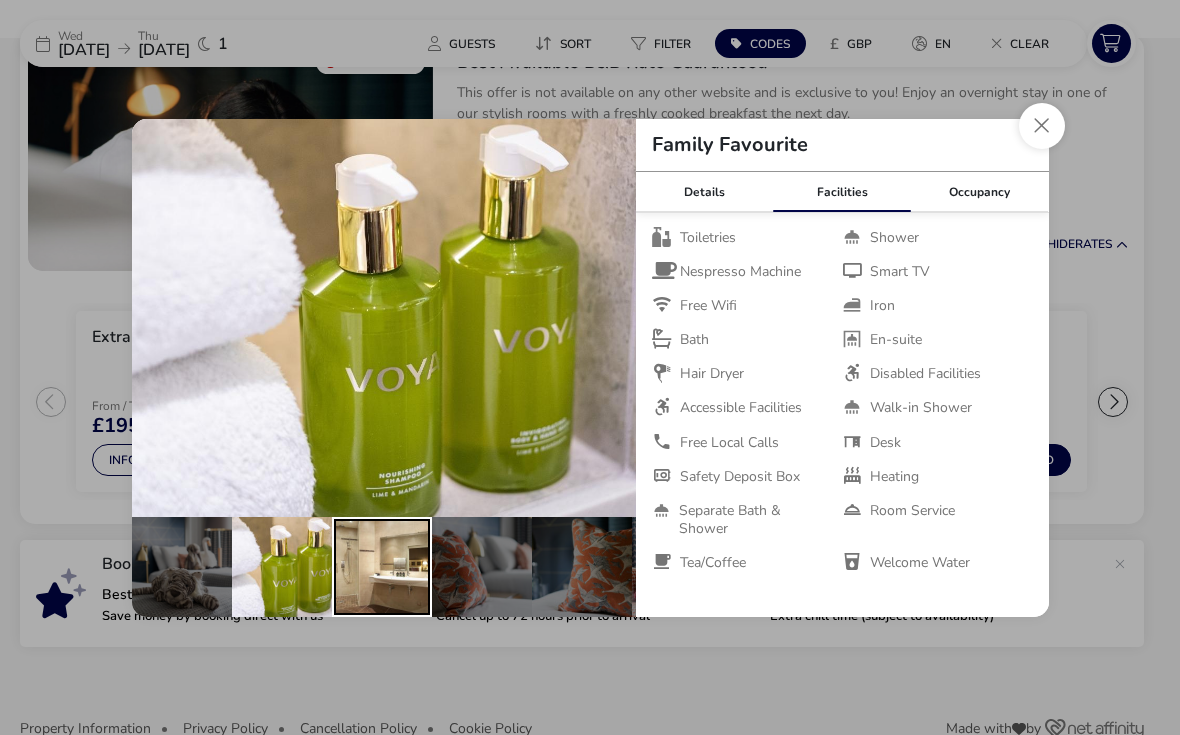 click at bounding box center (382, 567) 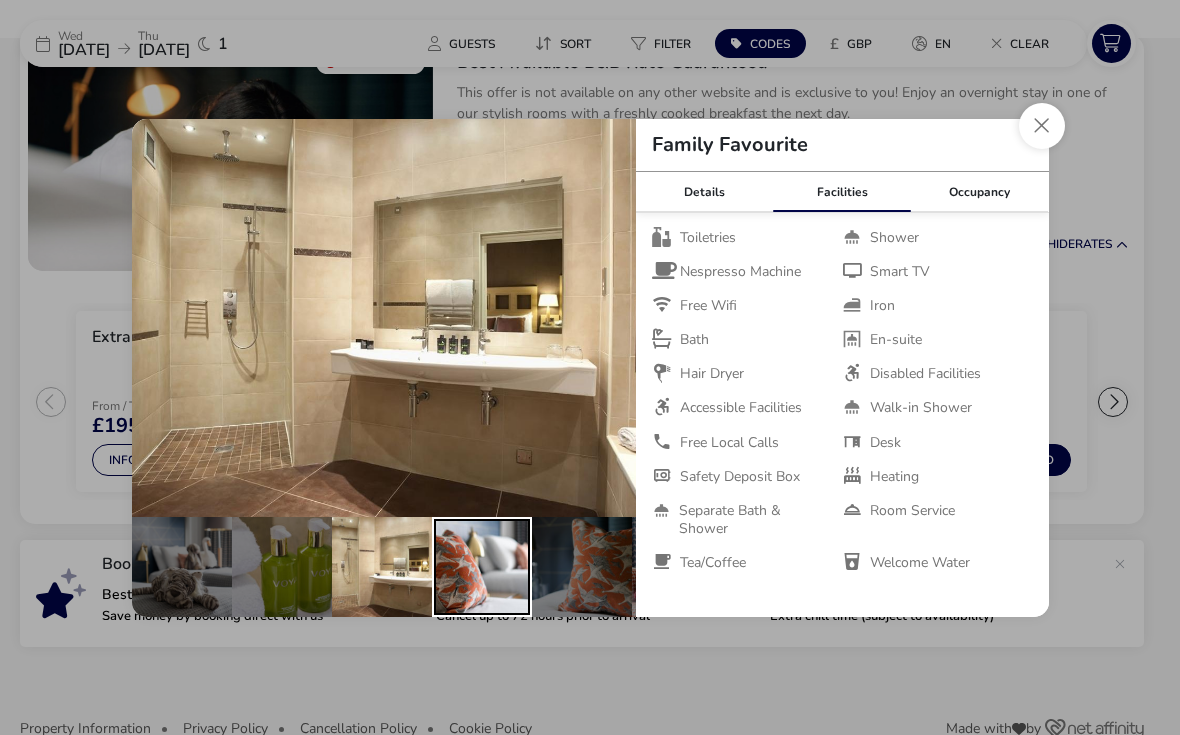 click at bounding box center (482, 567) 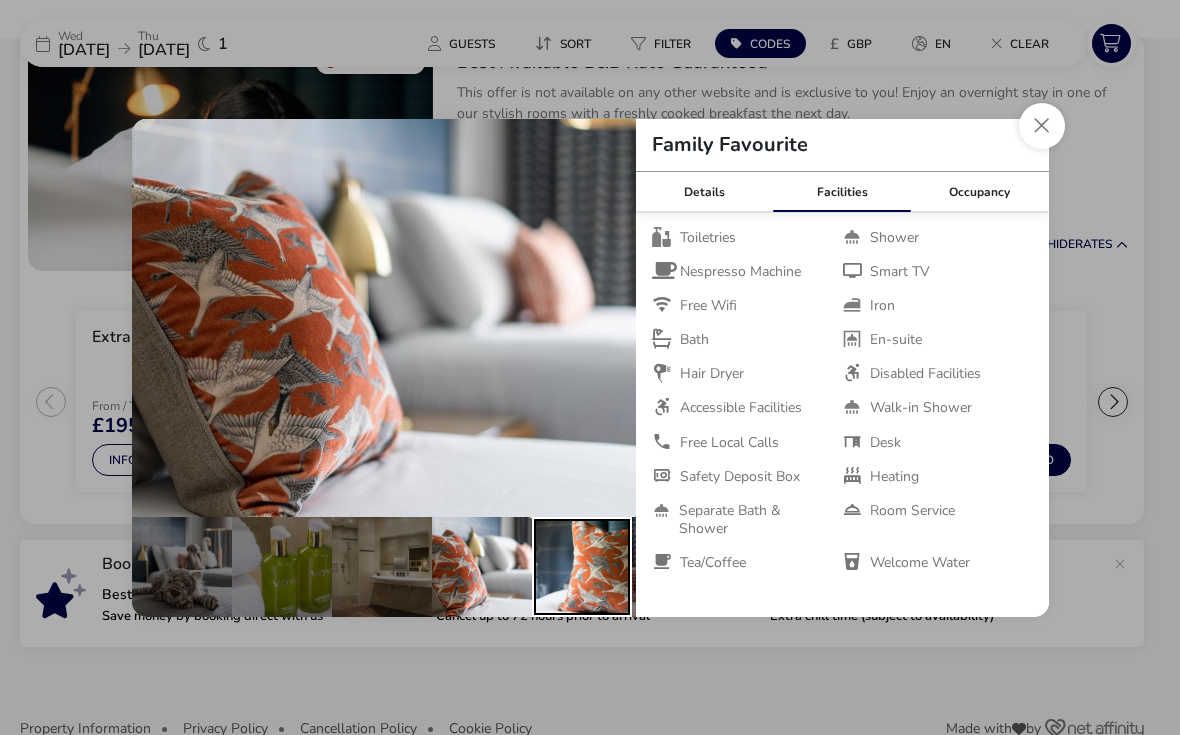 click at bounding box center [582, 567] 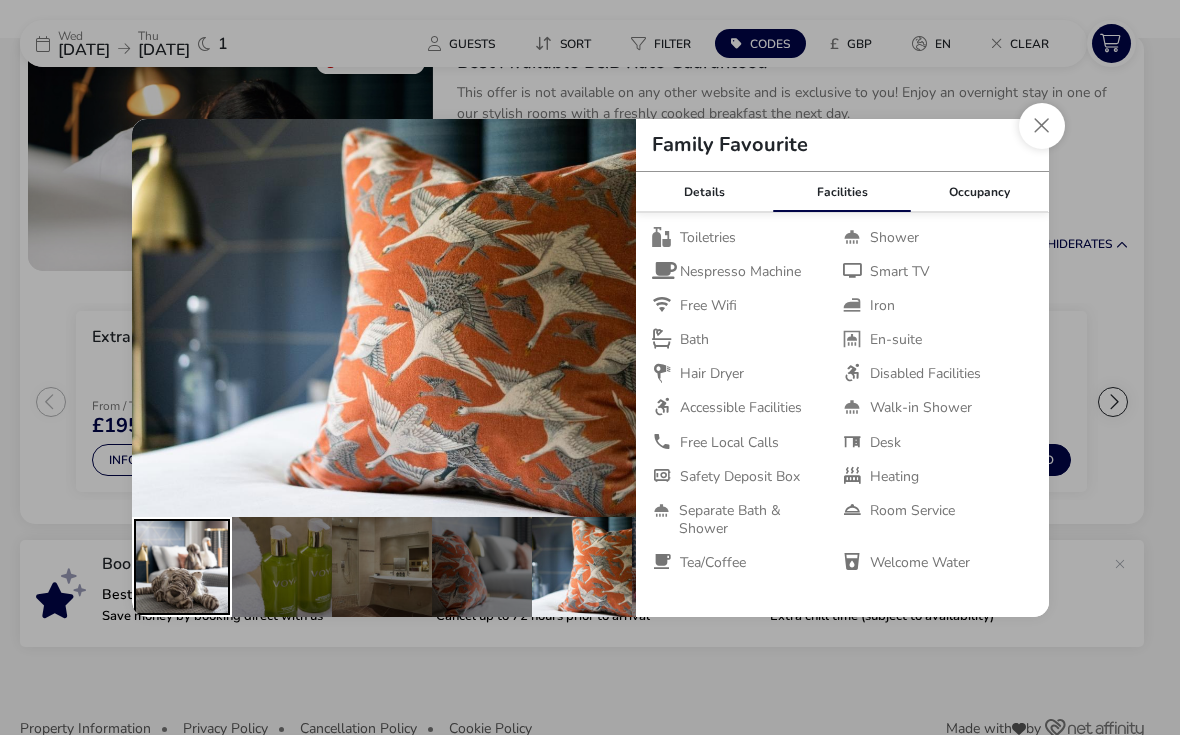 click at bounding box center (182, 567) 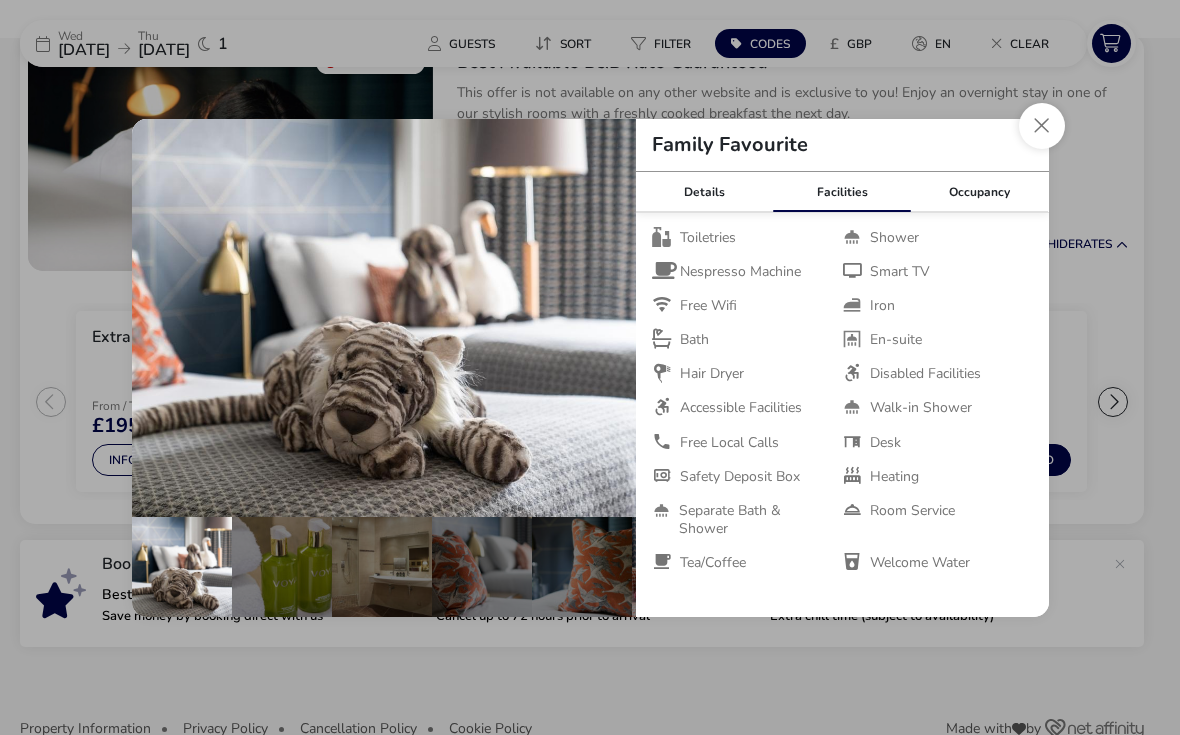 click on "Occupancy" at bounding box center [980, 192] 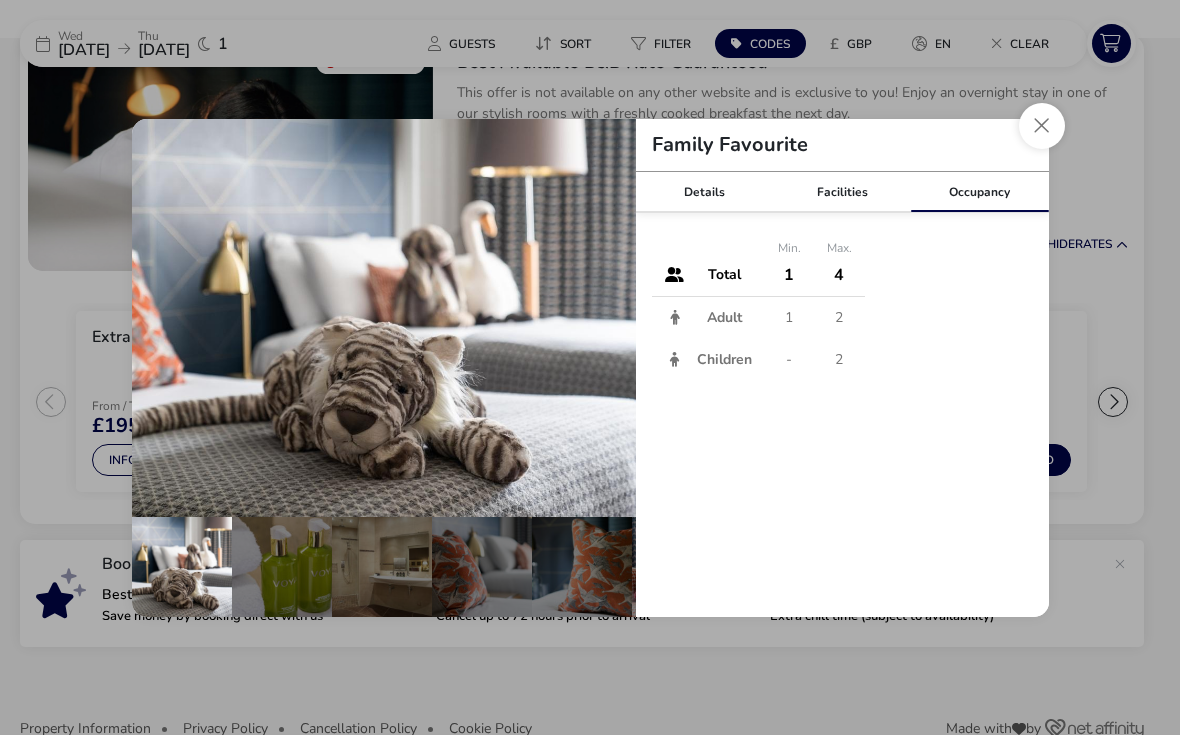 click at bounding box center (1042, 126) 